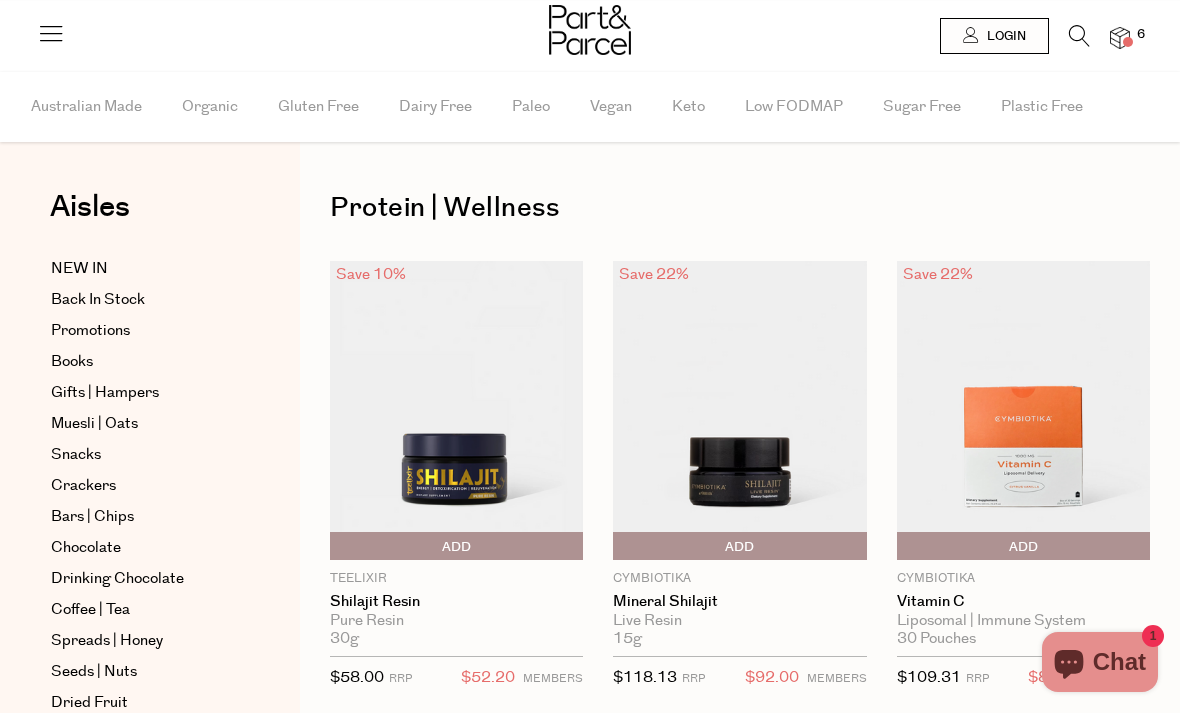 scroll, scrollTop: 0, scrollLeft: 0, axis: both 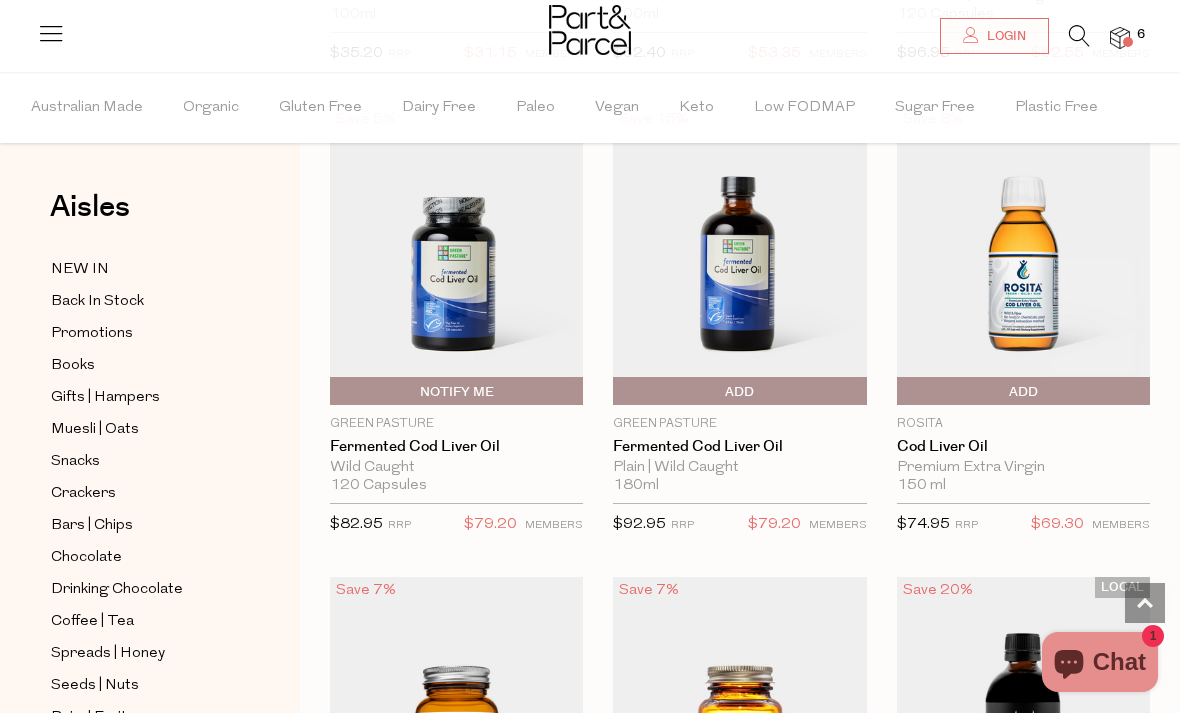 click on "Add To Parcel" at bounding box center (902, 392) 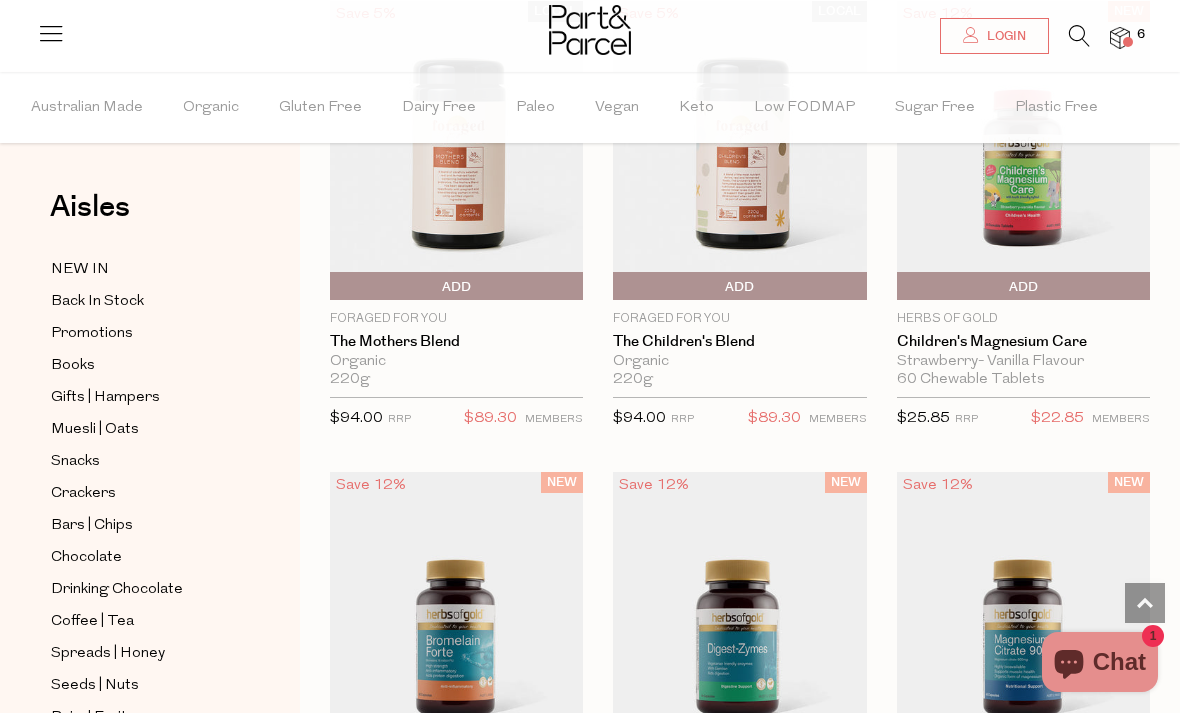 scroll, scrollTop: 4974, scrollLeft: 0, axis: vertical 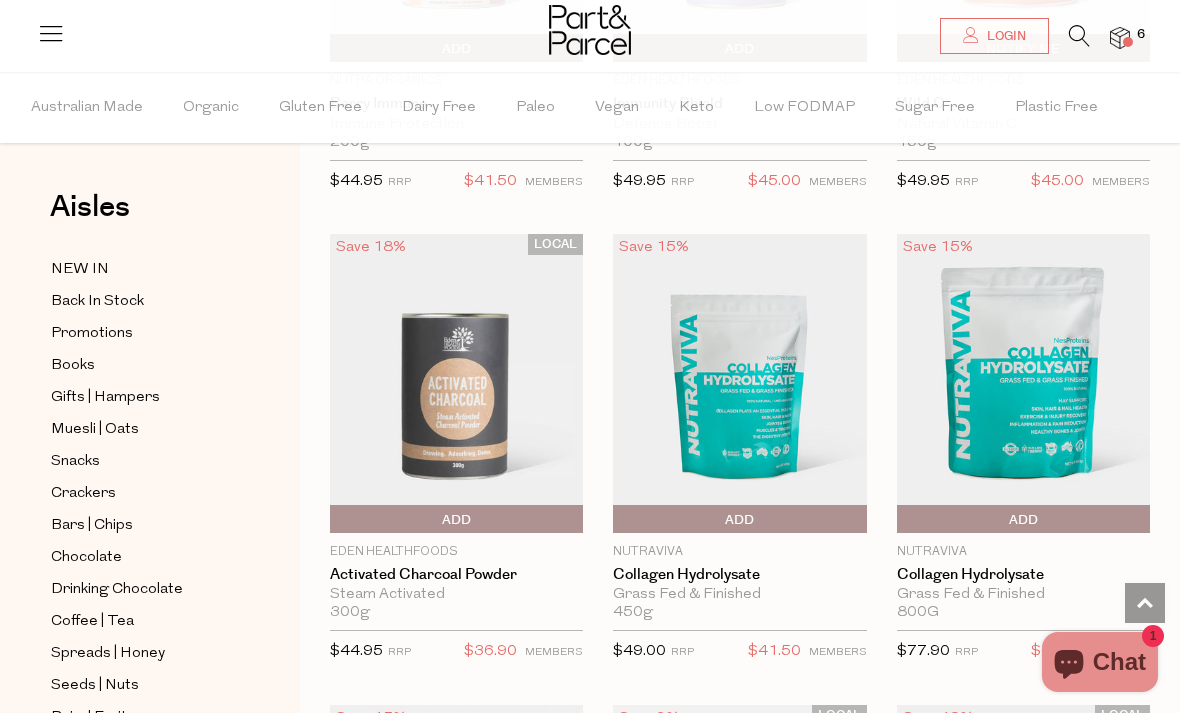 click on "Add To Parcel" at bounding box center [902, 520] 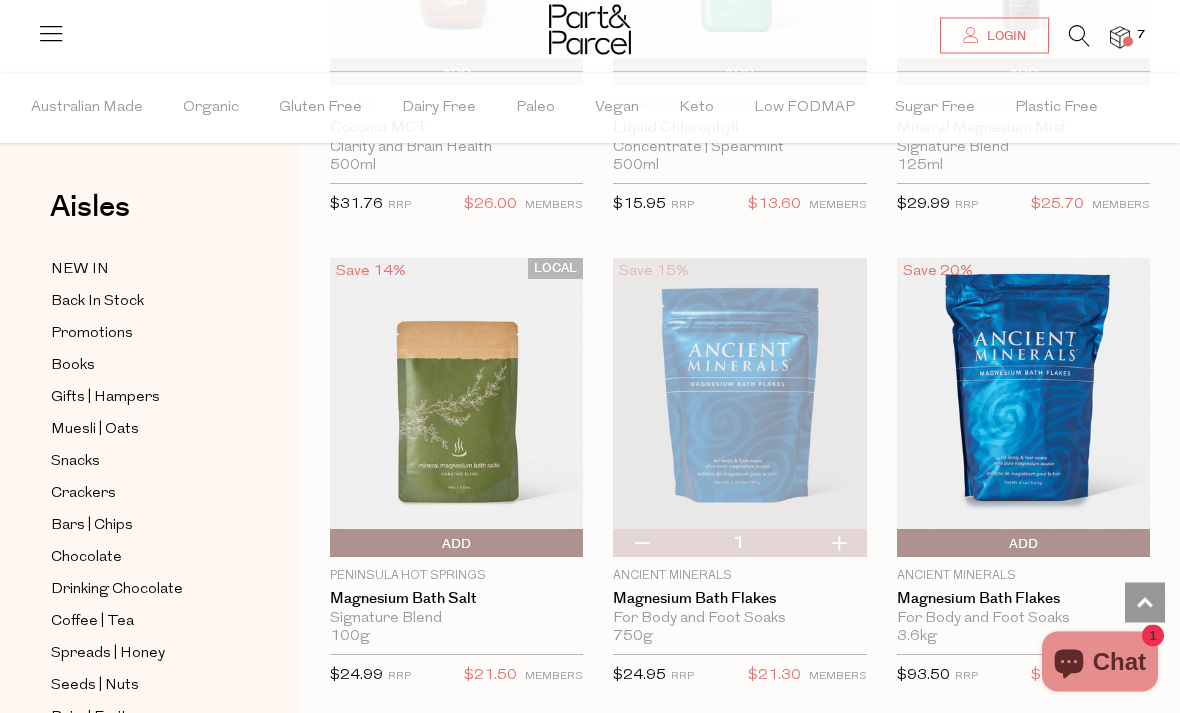 scroll, scrollTop: 19779, scrollLeft: 0, axis: vertical 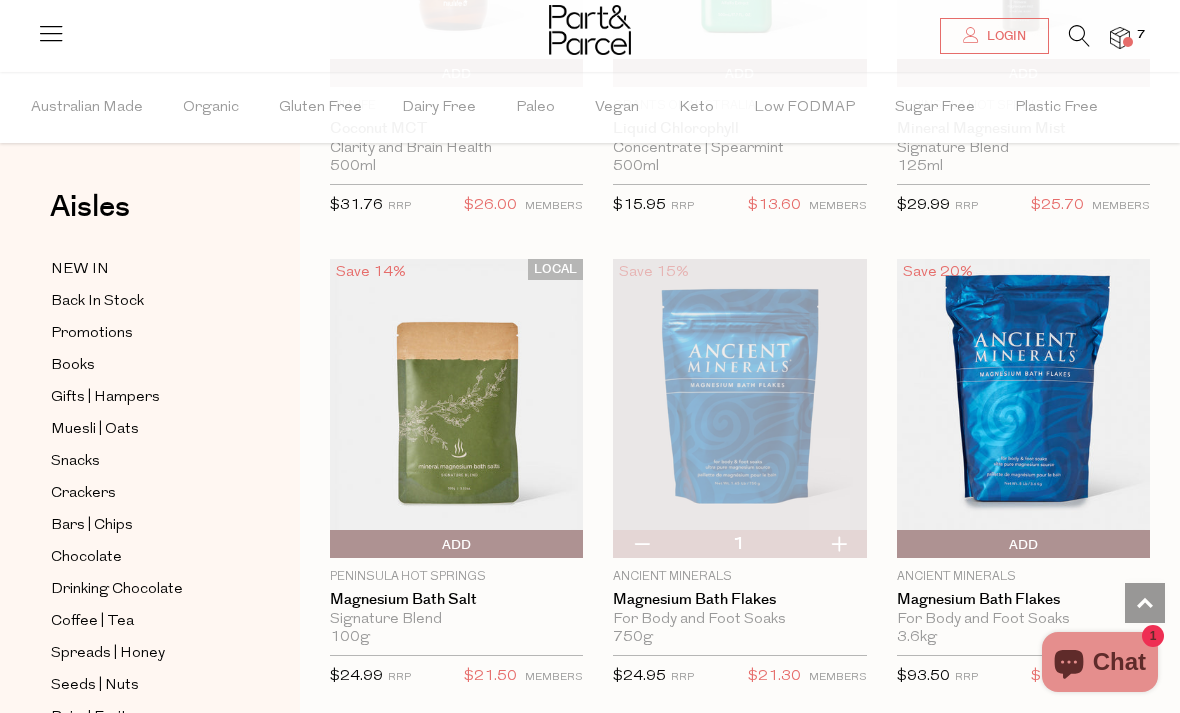 click at bounding box center [1023, 408] 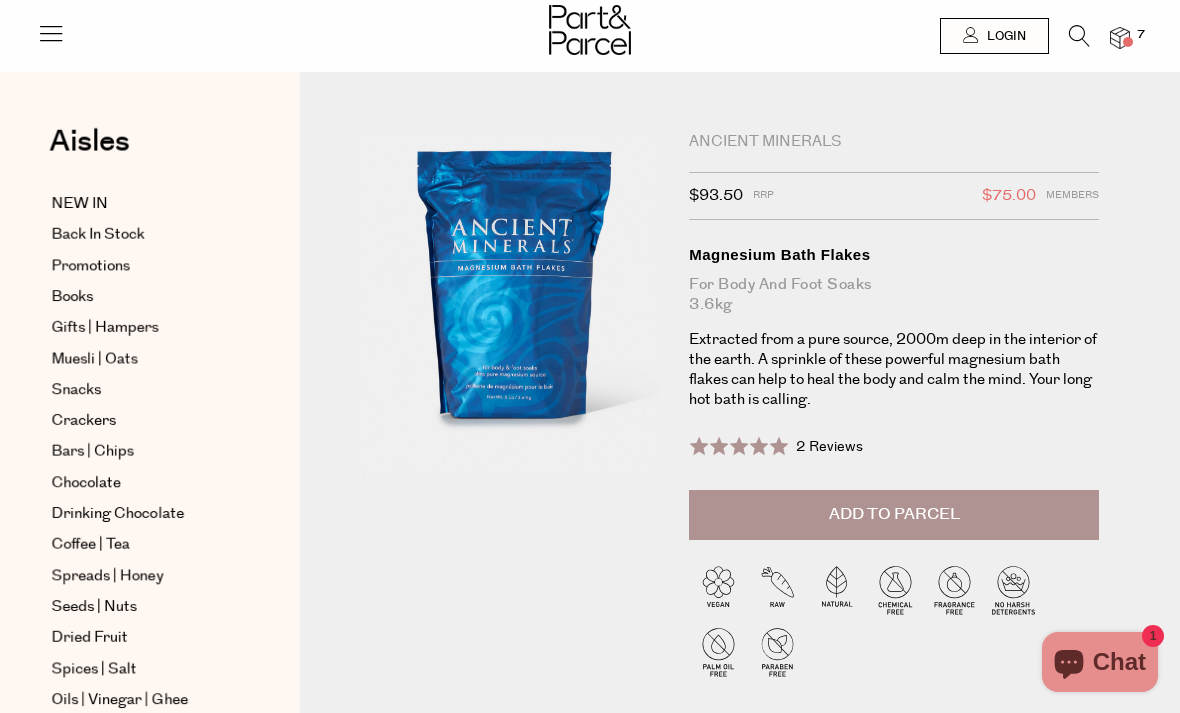 scroll, scrollTop: 0, scrollLeft: 0, axis: both 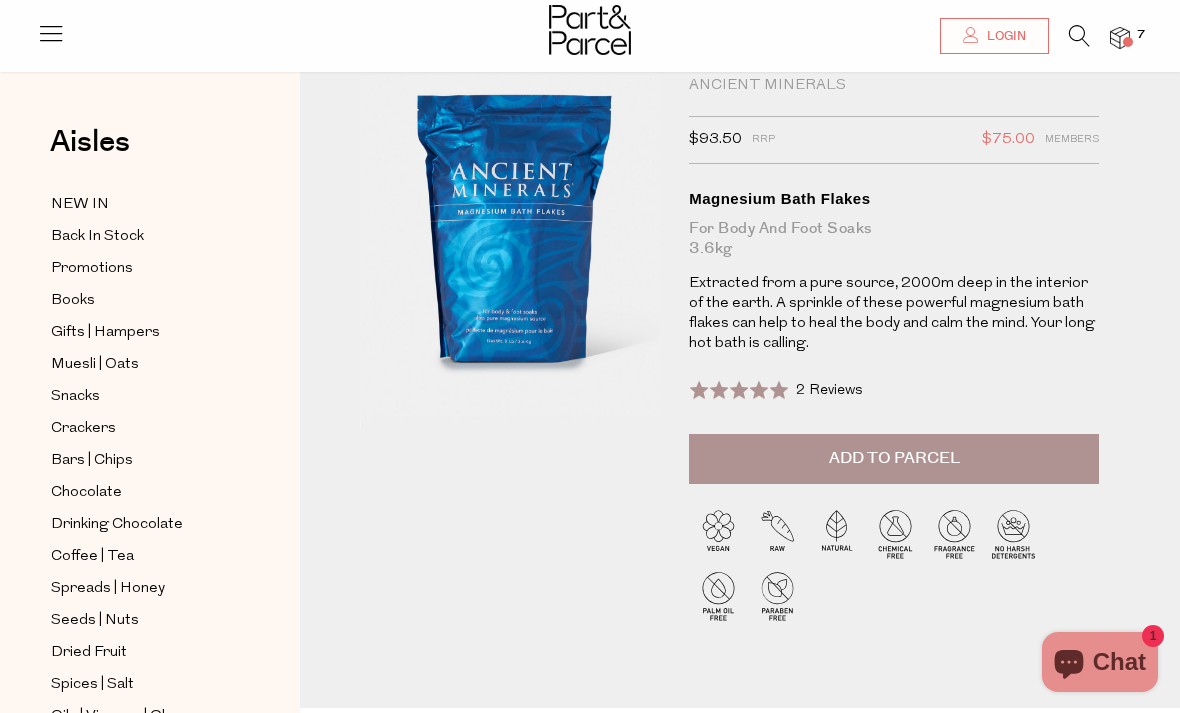 click on "Add to Parcel" at bounding box center (894, 458) 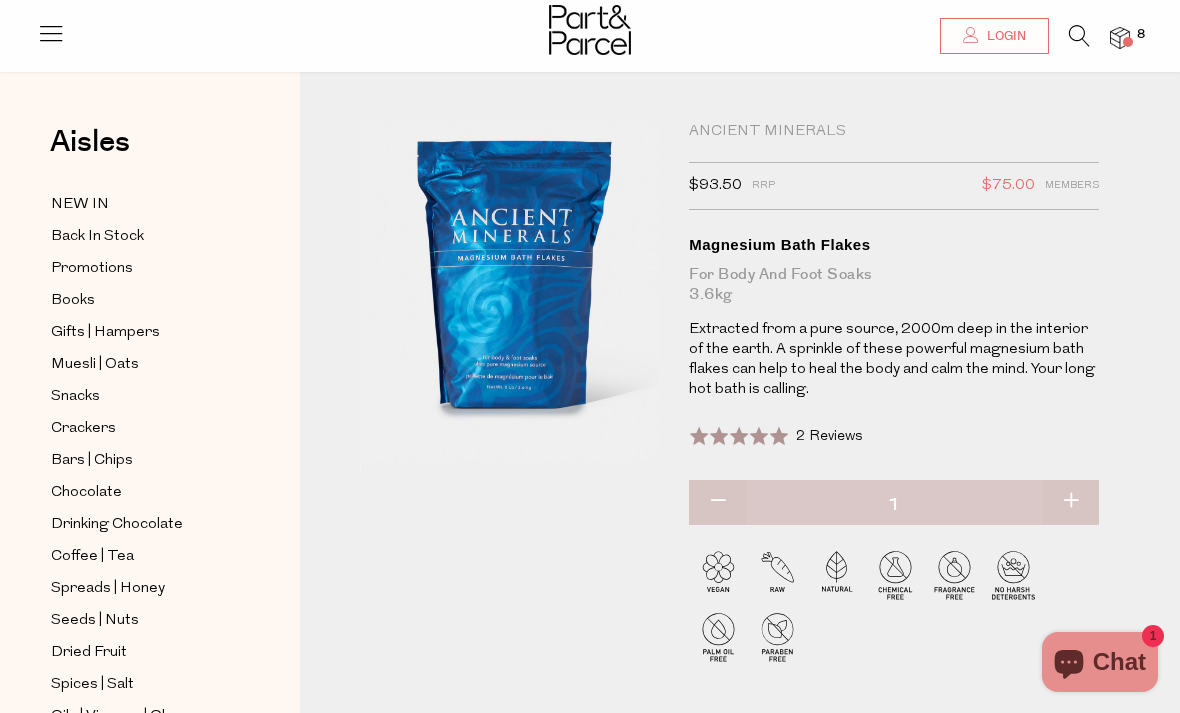 scroll, scrollTop: 0, scrollLeft: 0, axis: both 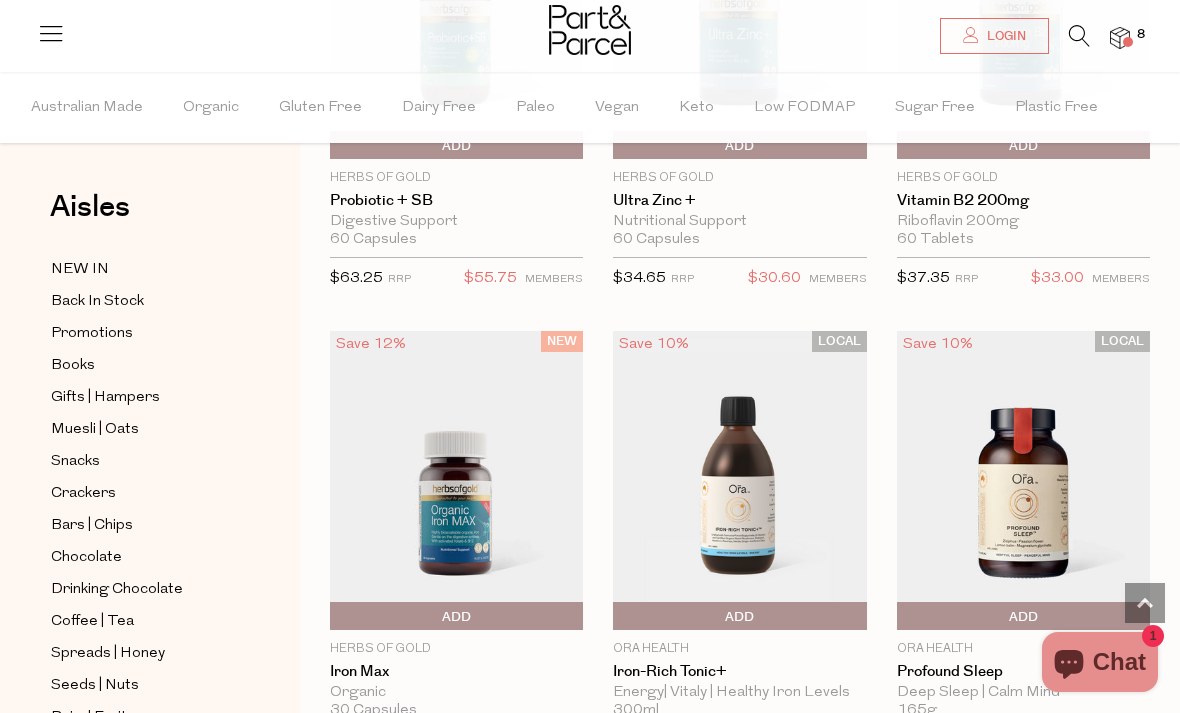 click at bounding box center (1079, 36) 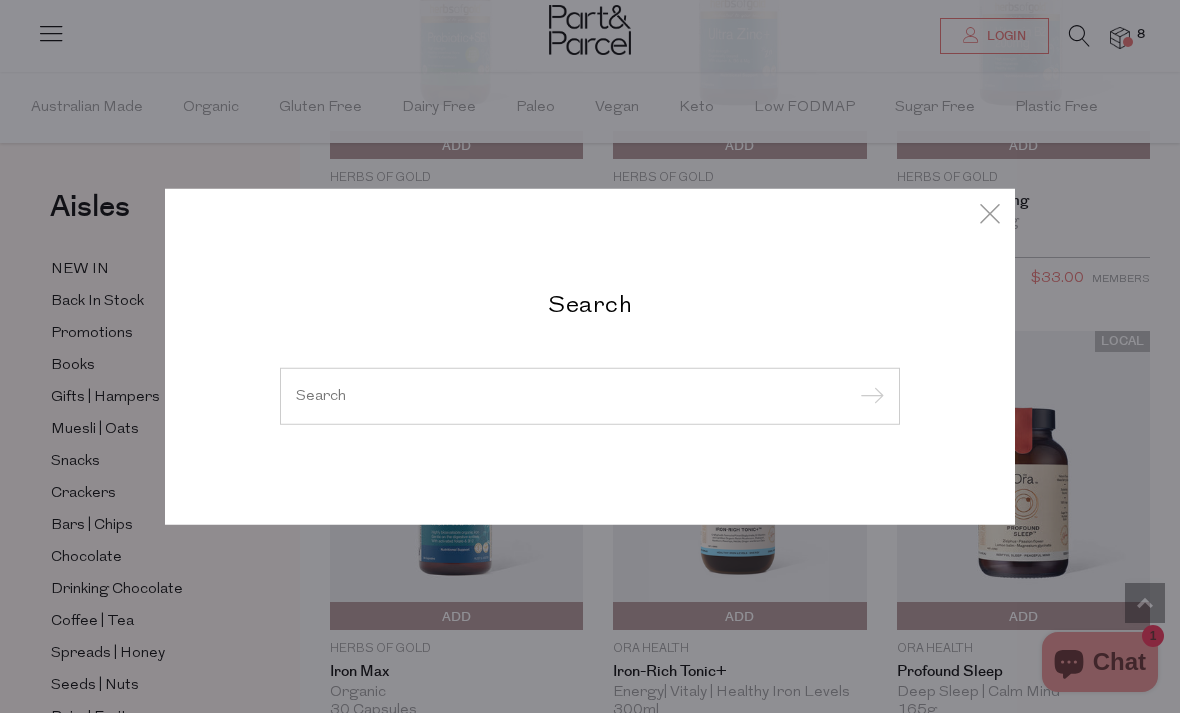 click at bounding box center (590, 395) 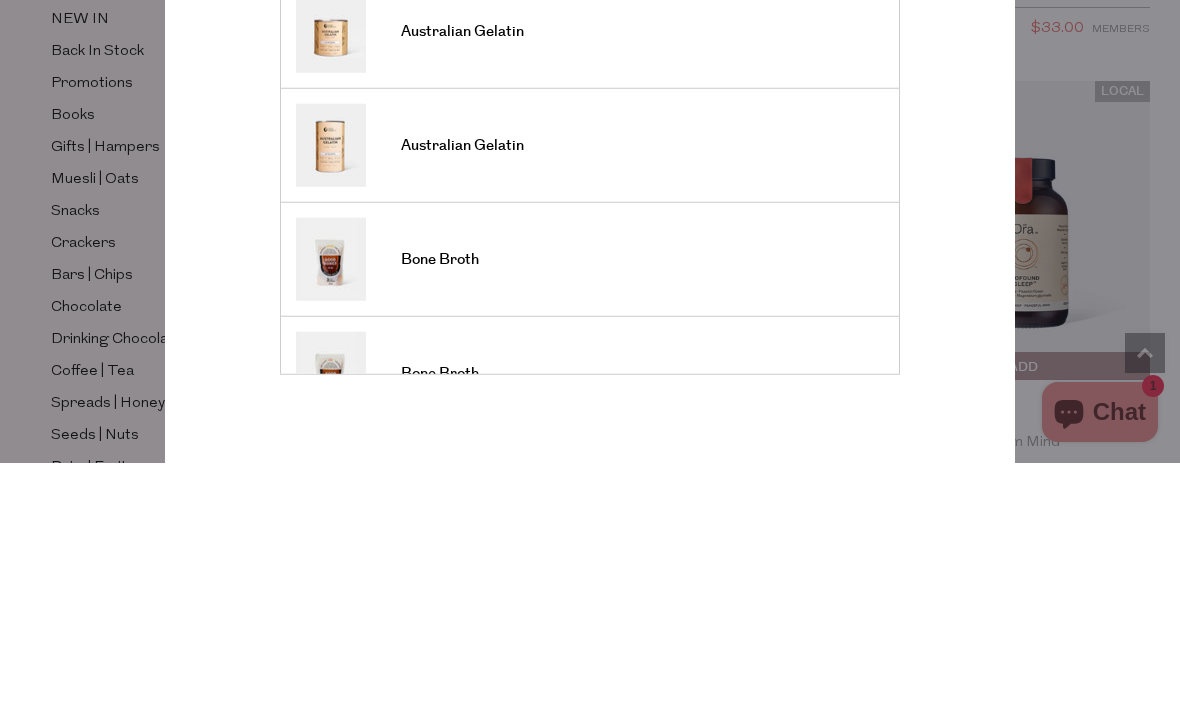 type on "Gelatin" 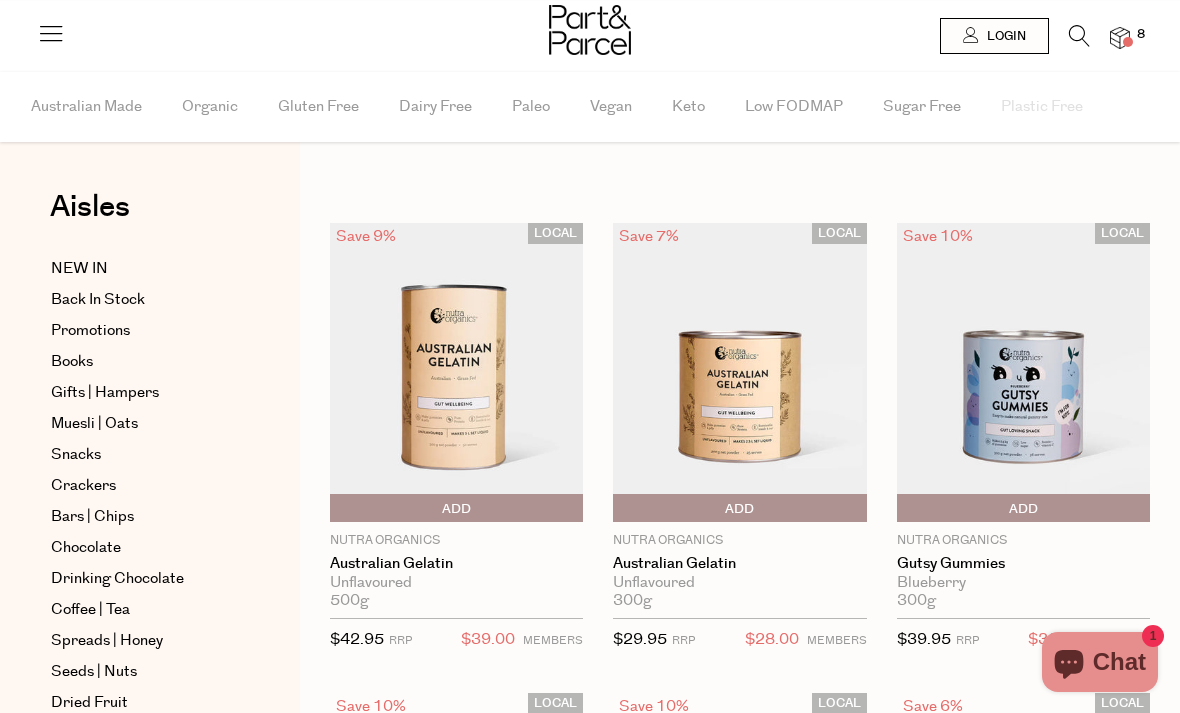 scroll, scrollTop: 0, scrollLeft: 0, axis: both 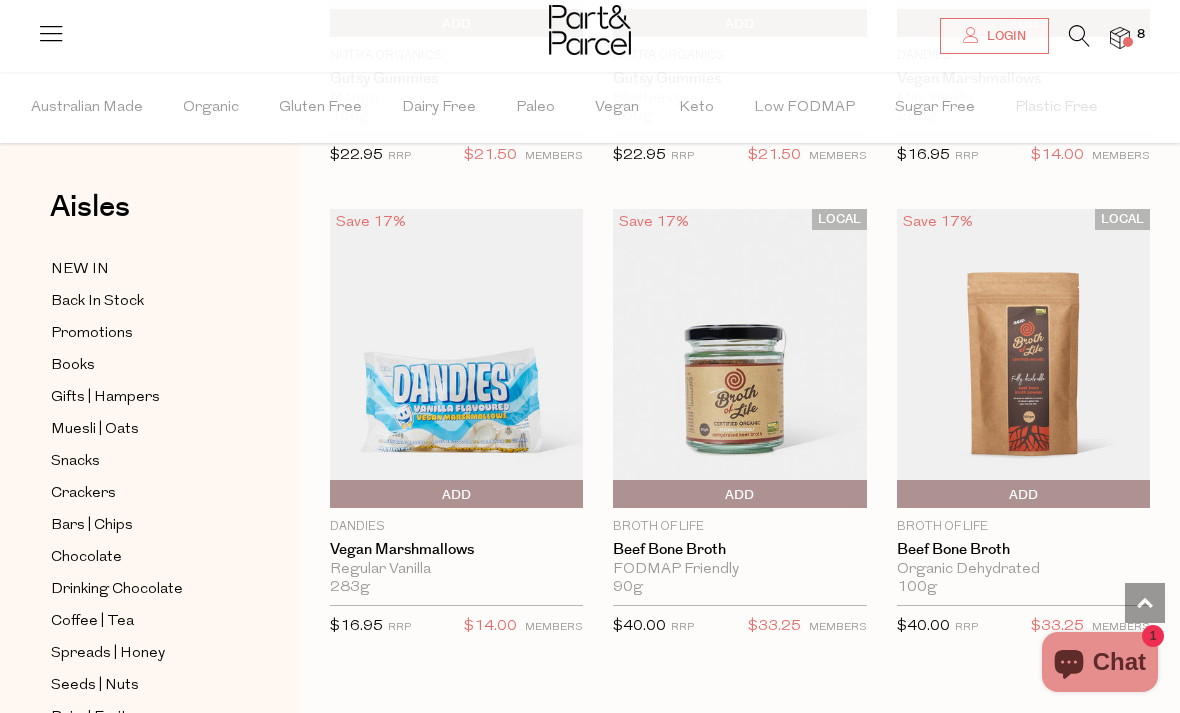 click at bounding box center (456, 358) 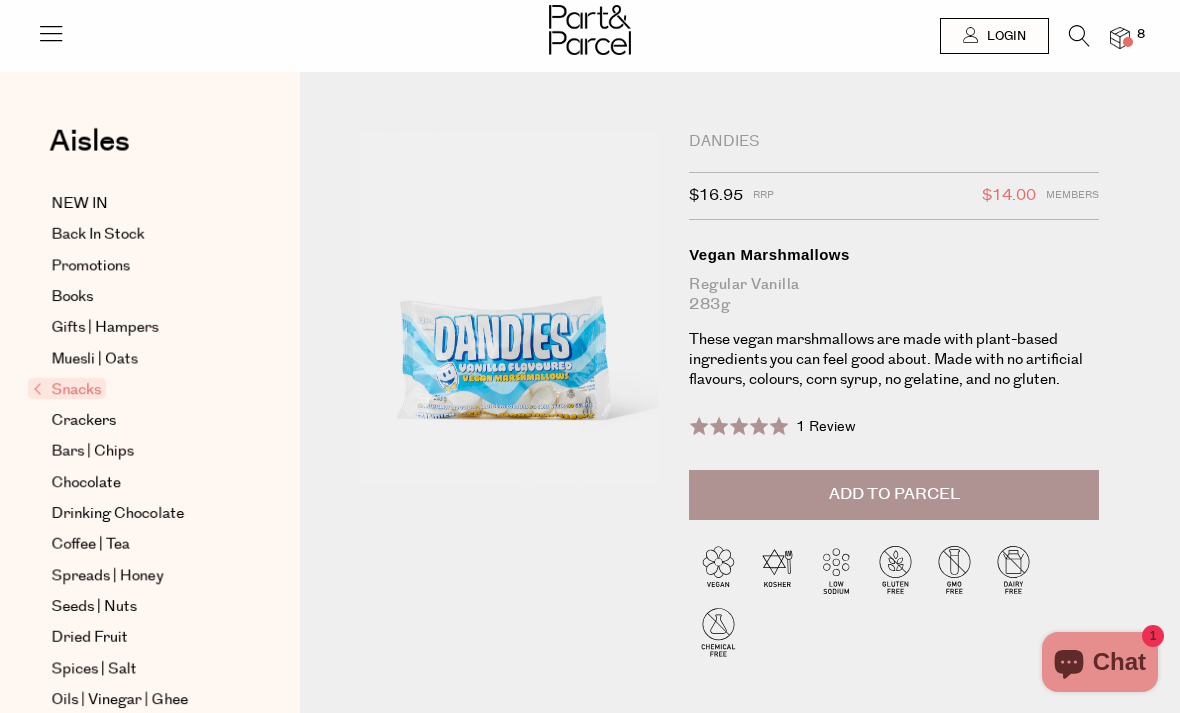 scroll, scrollTop: 0, scrollLeft: 0, axis: both 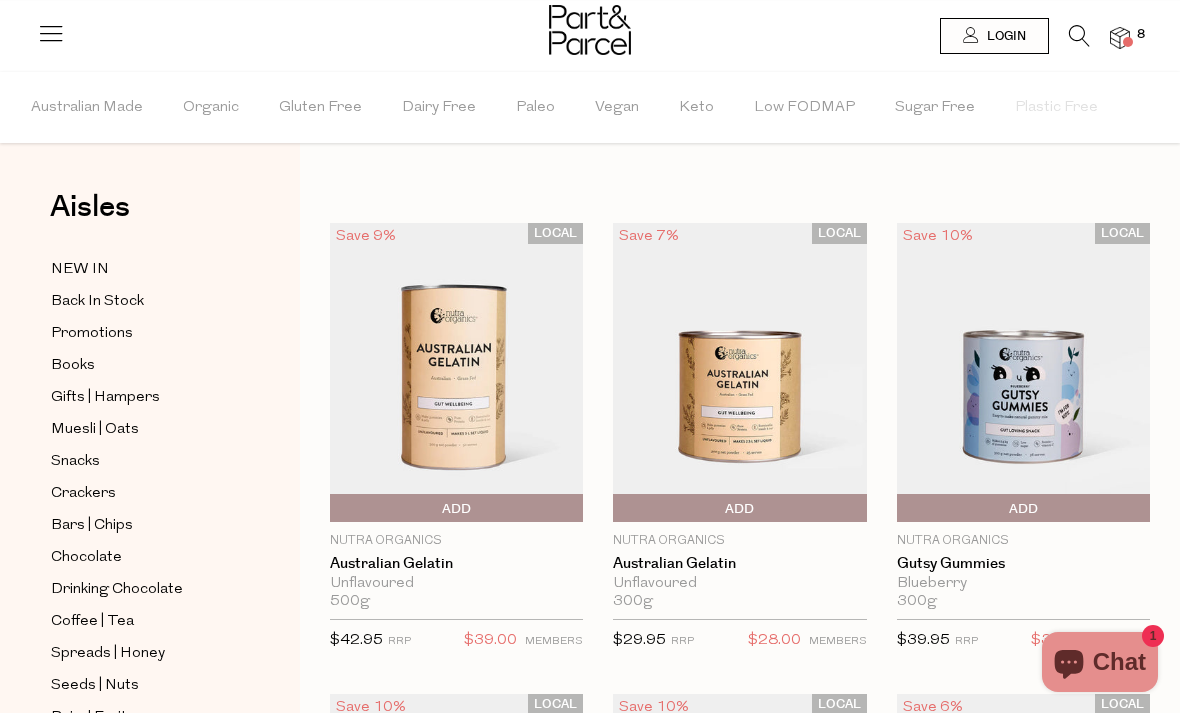 click on "Add To Parcel" at bounding box center (456, 509) 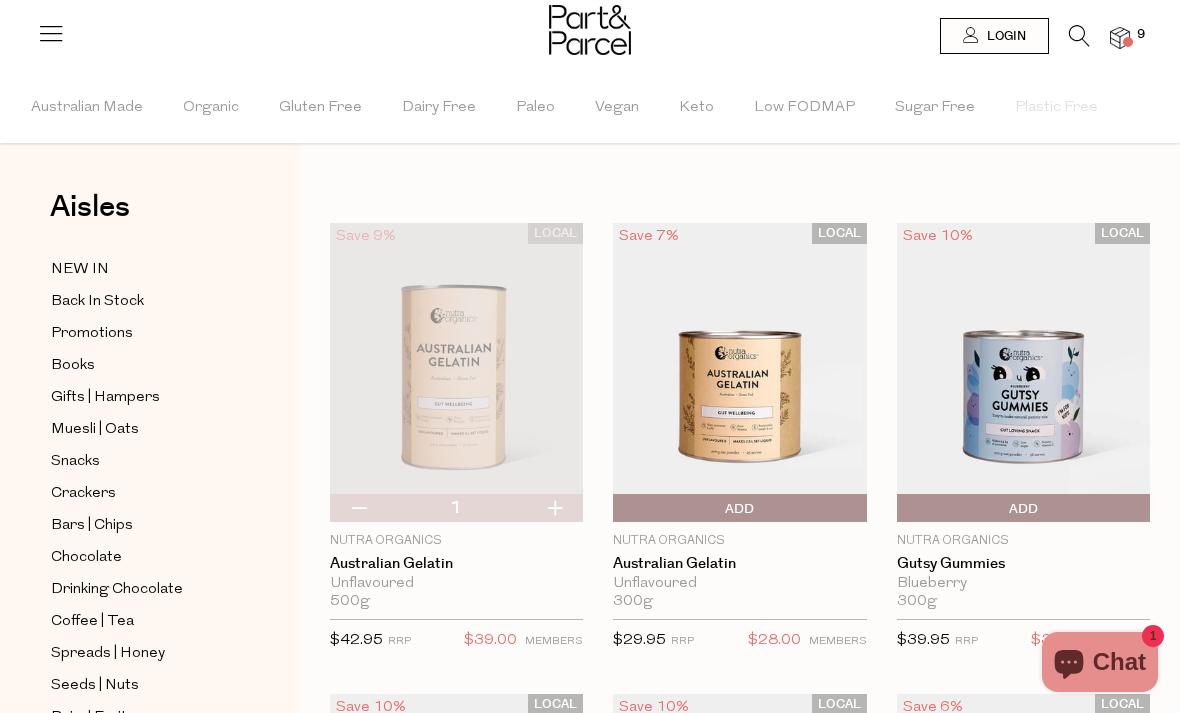 click at bounding box center [1120, 38] 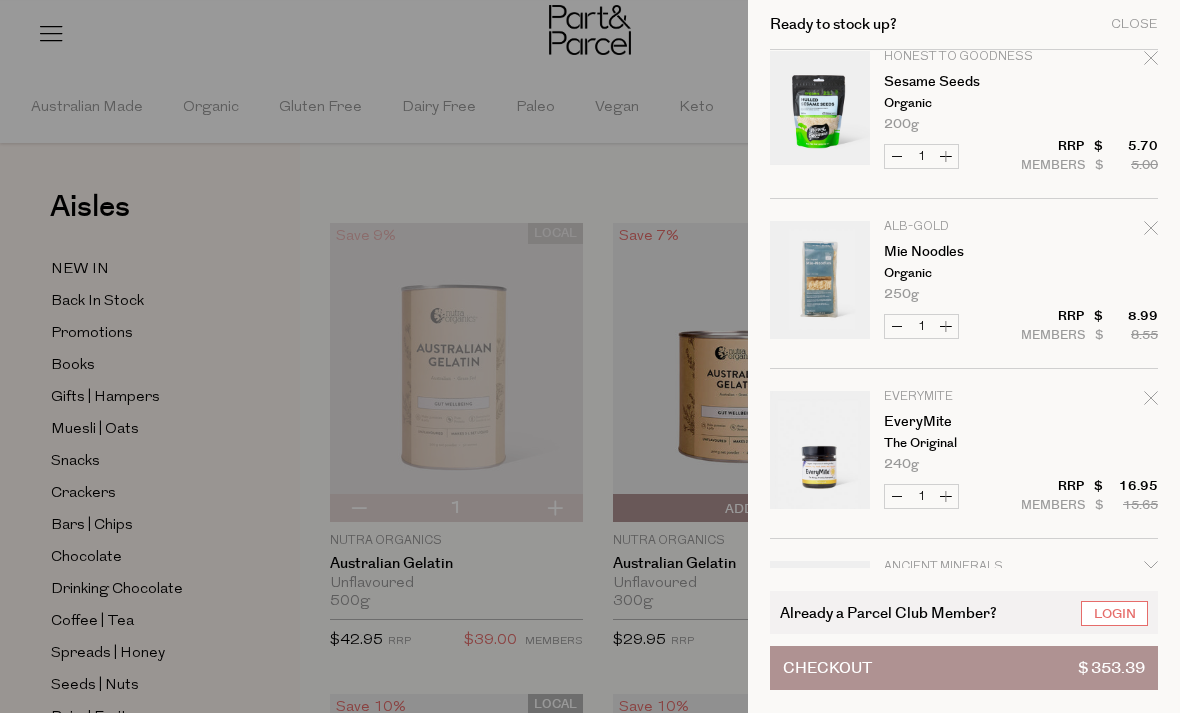 scroll, scrollTop: 540, scrollLeft: 0, axis: vertical 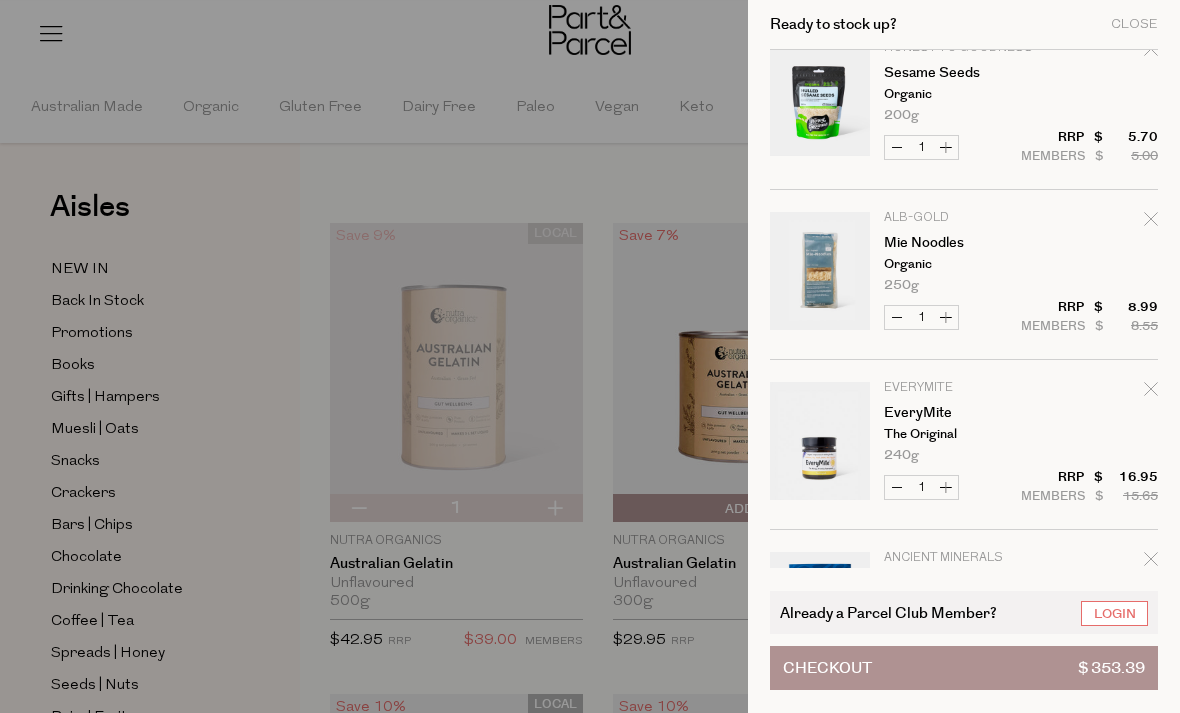 click on "Increase Mie Noodles" at bounding box center (946, 317) 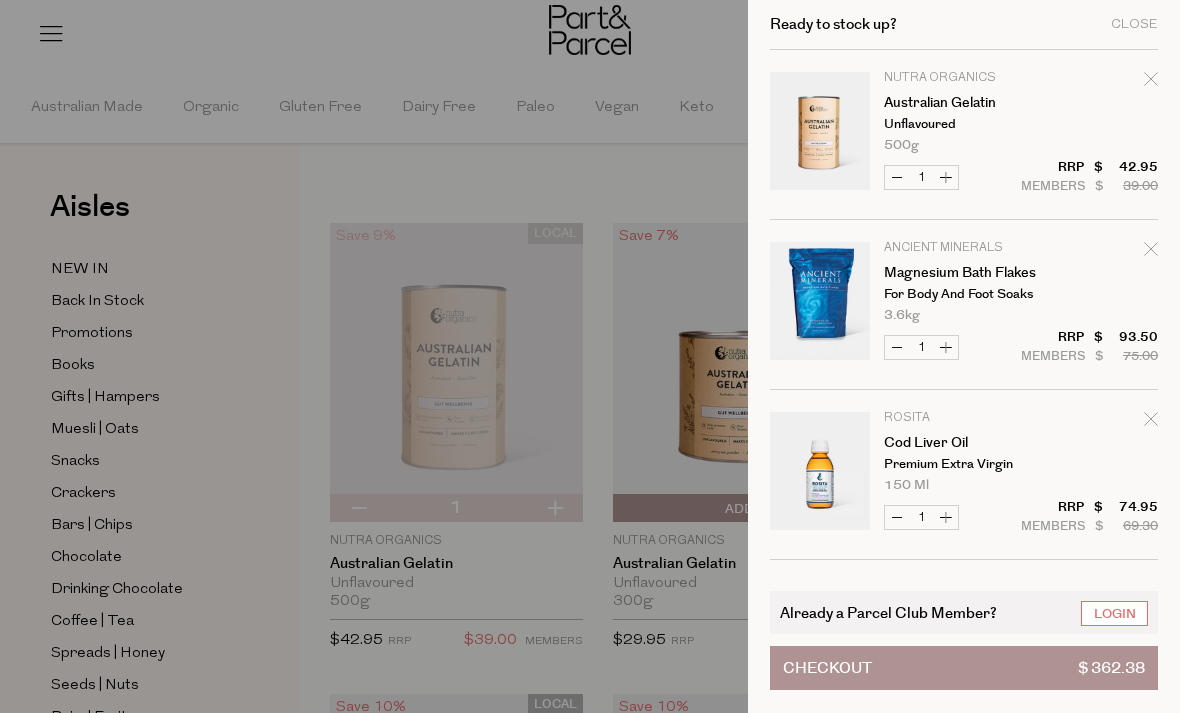 click on "Increase Australian Gelatin" at bounding box center [946, 177] 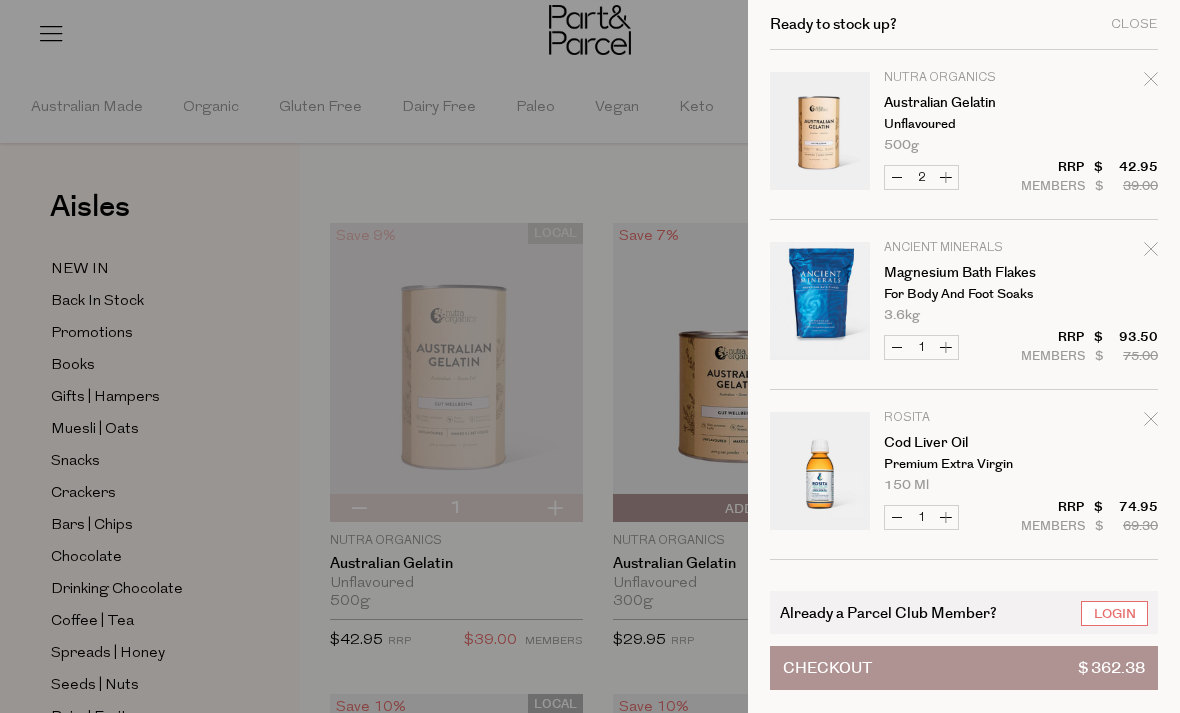 type on "2" 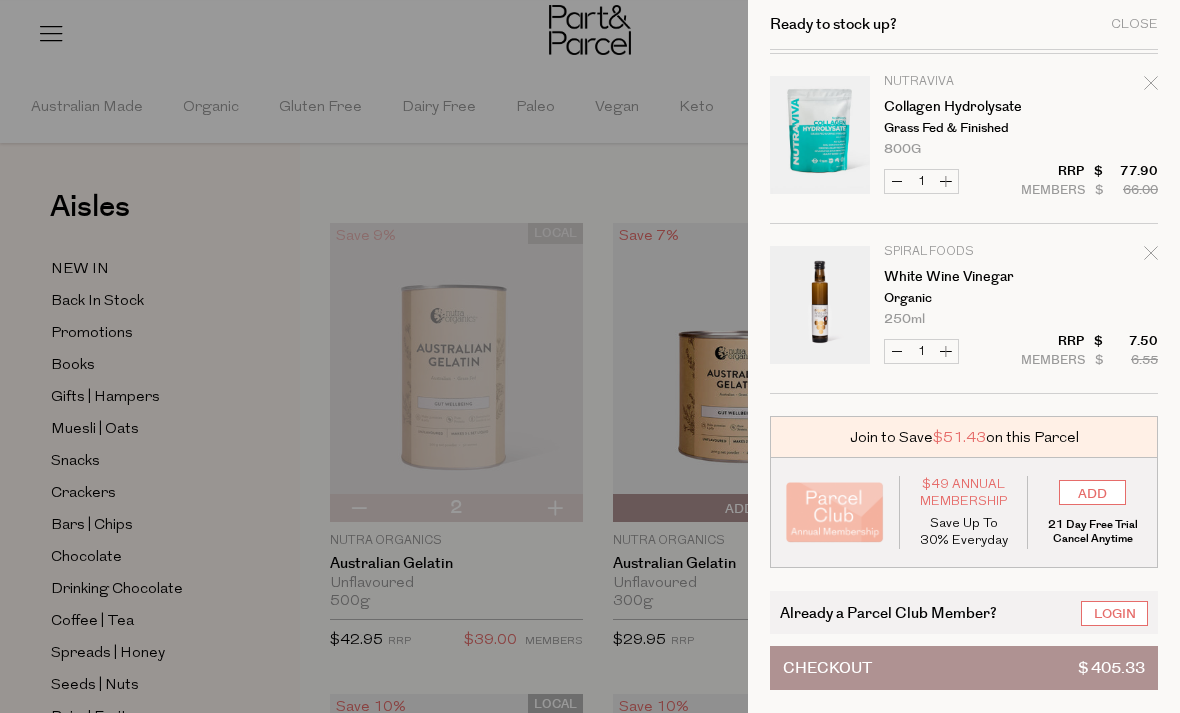 scroll, scrollTop: 1186, scrollLeft: 0, axis: vertical 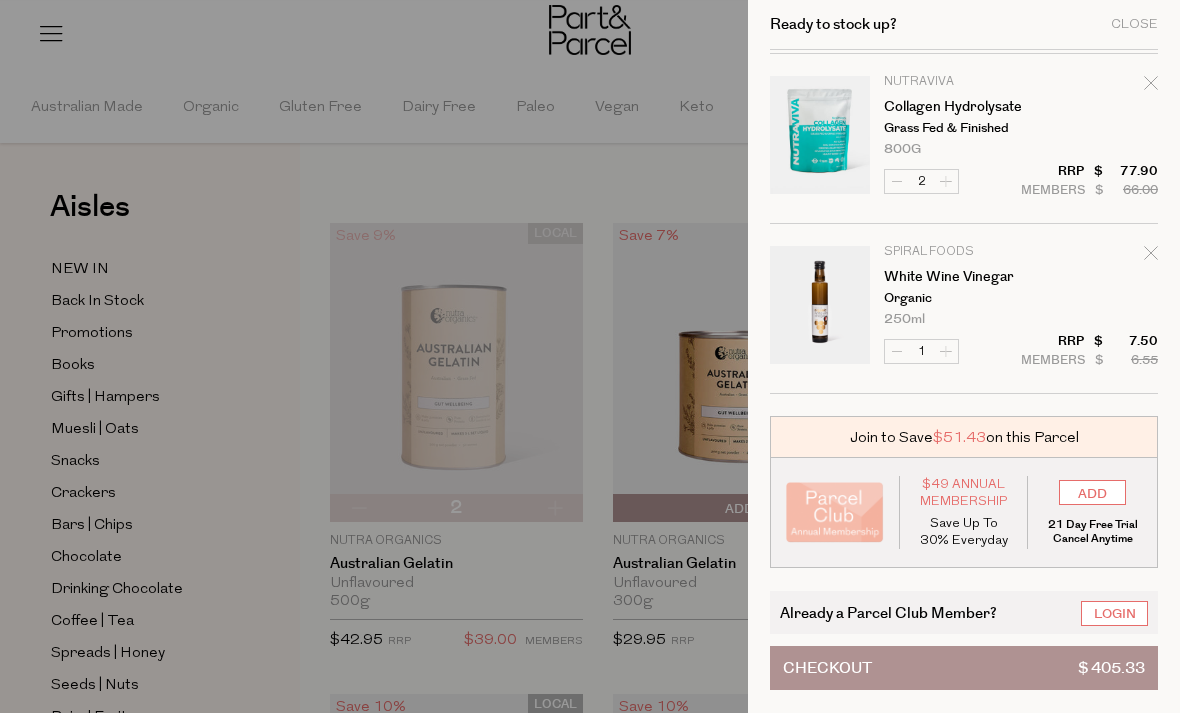click on "Image
Product
Total
Qty
Nutra Organics
Australian Gelatin
Unflavoured
500g
Only 18 Available
2 $ $" at bounding box center (964, -371) 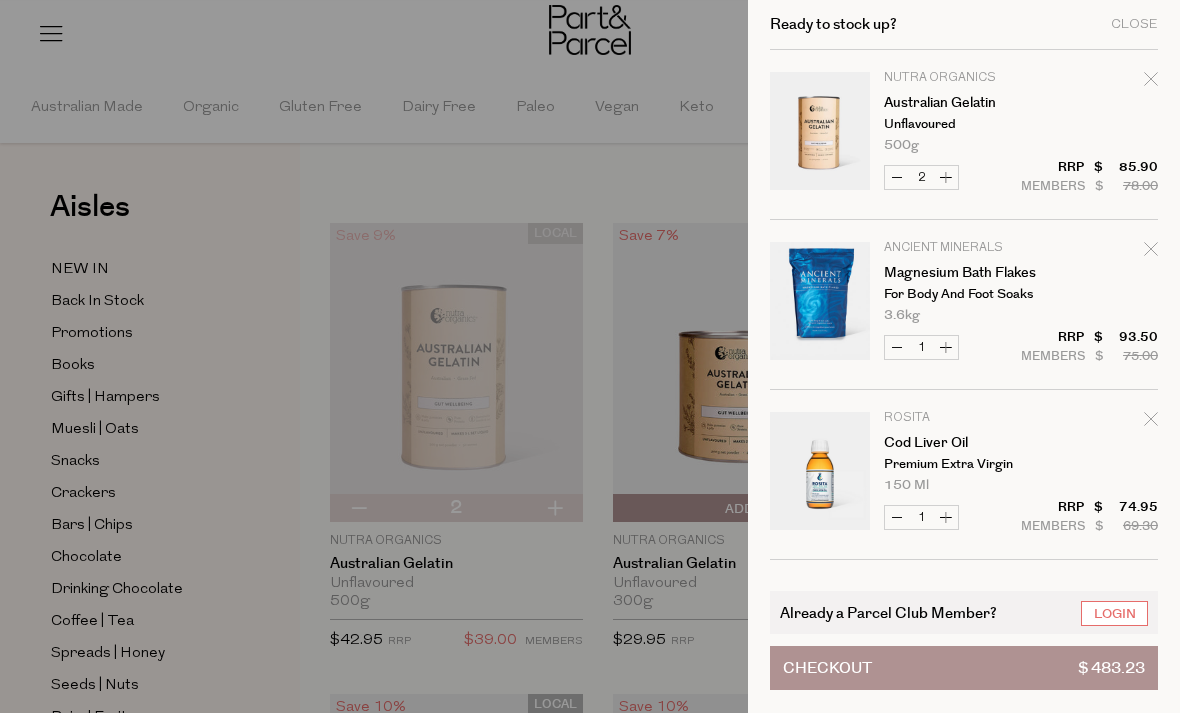 click on "Increase Australian Gelatin" at bounding box center (946, 177) 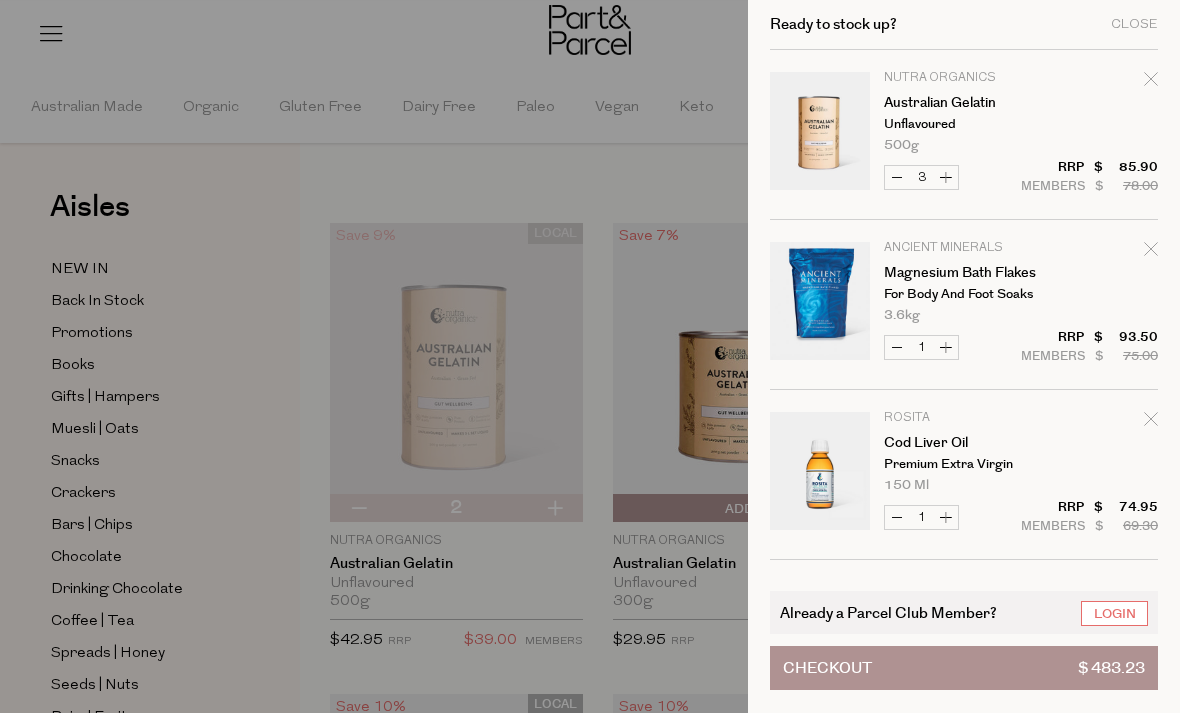 type on "3" 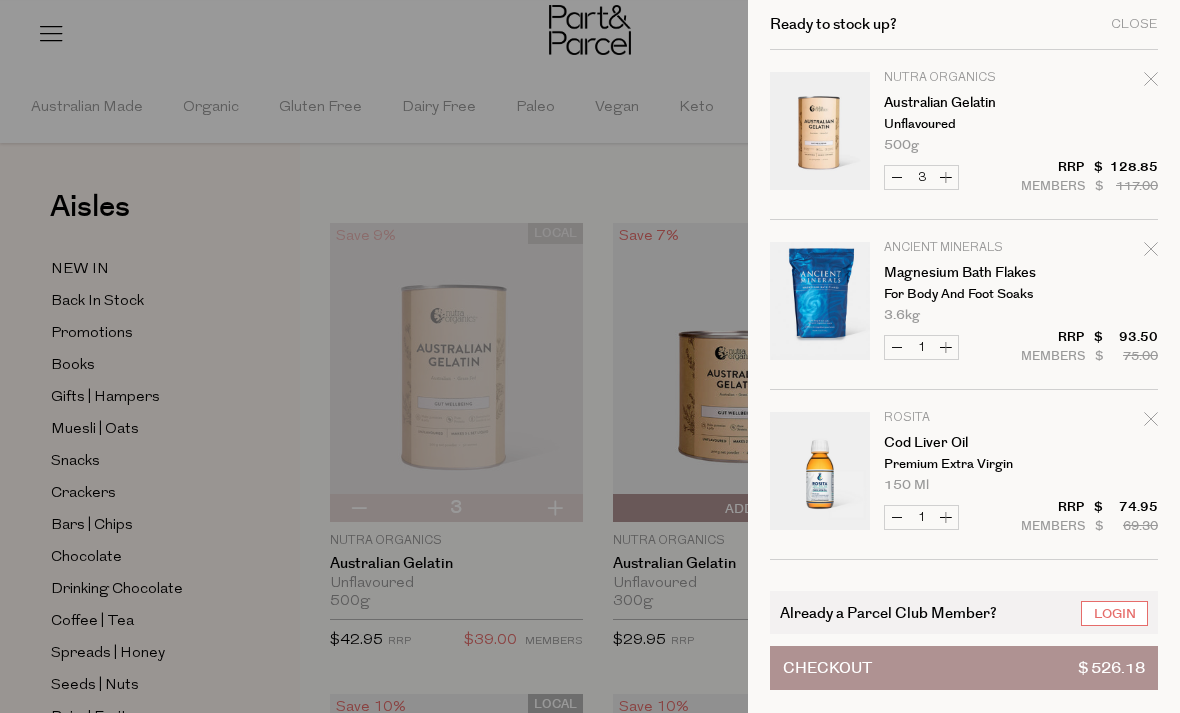 click on "Decrease Australian Gelatin" at bounding box center (897, 177) 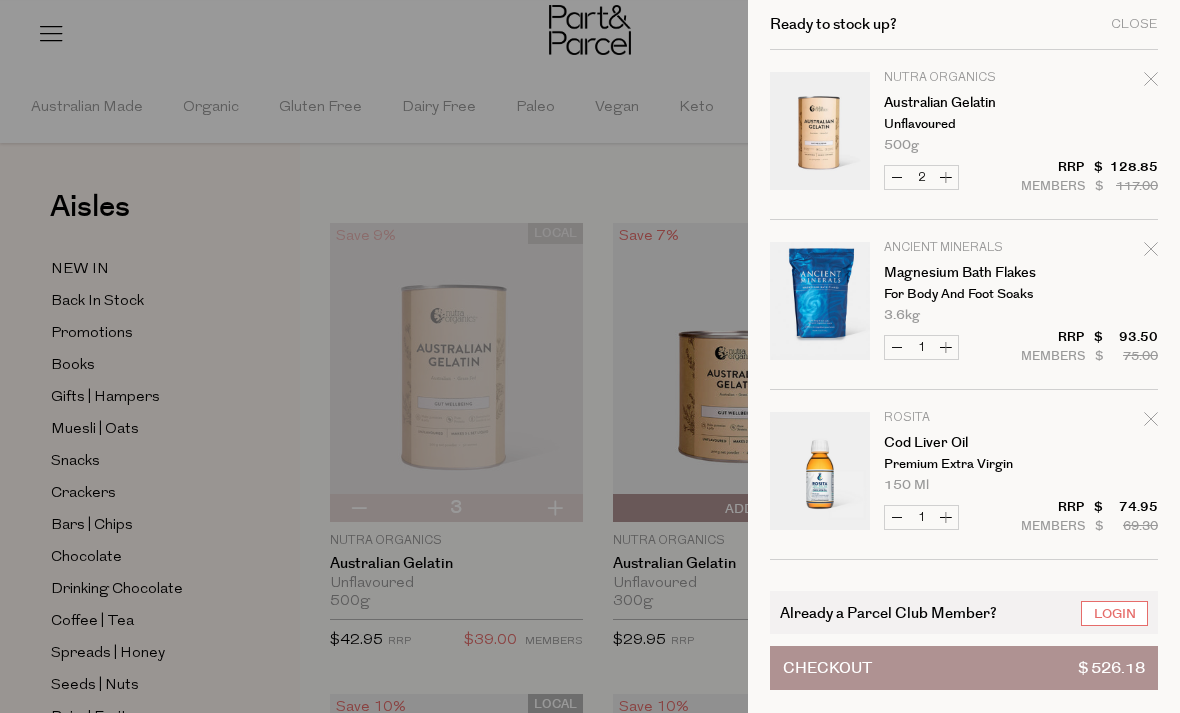 type on "2" 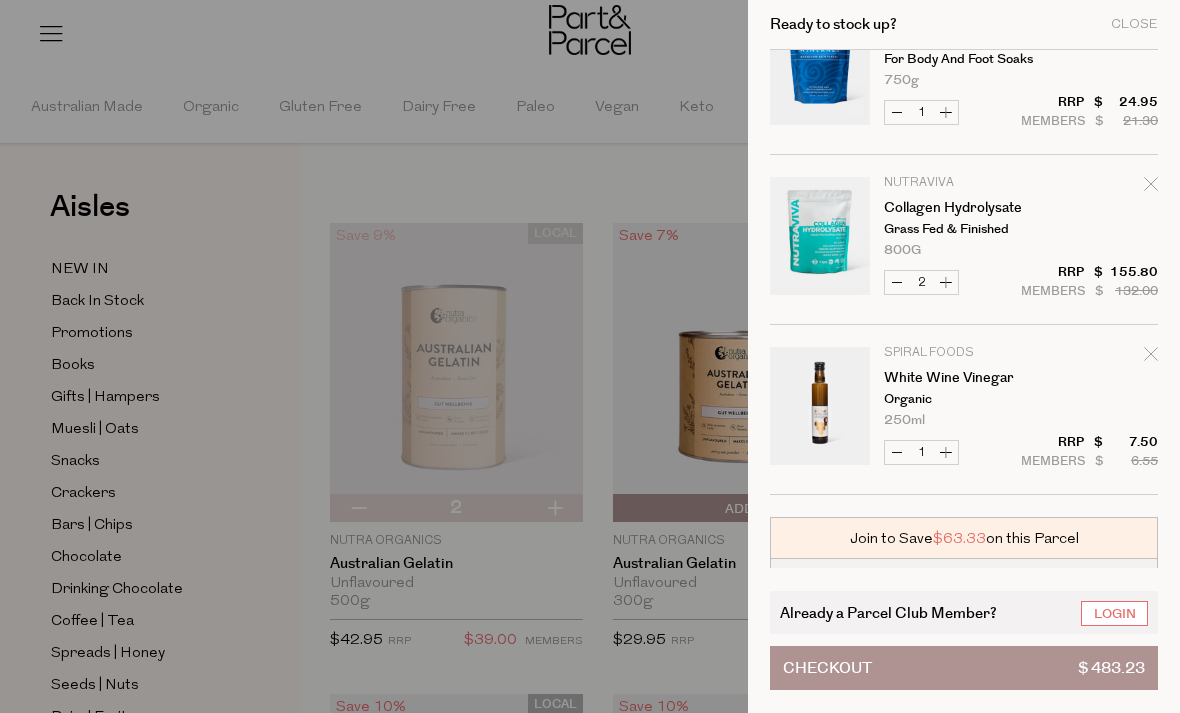 scroll, scrollTop: 1086, scrollLeft: 0, axis: vertical 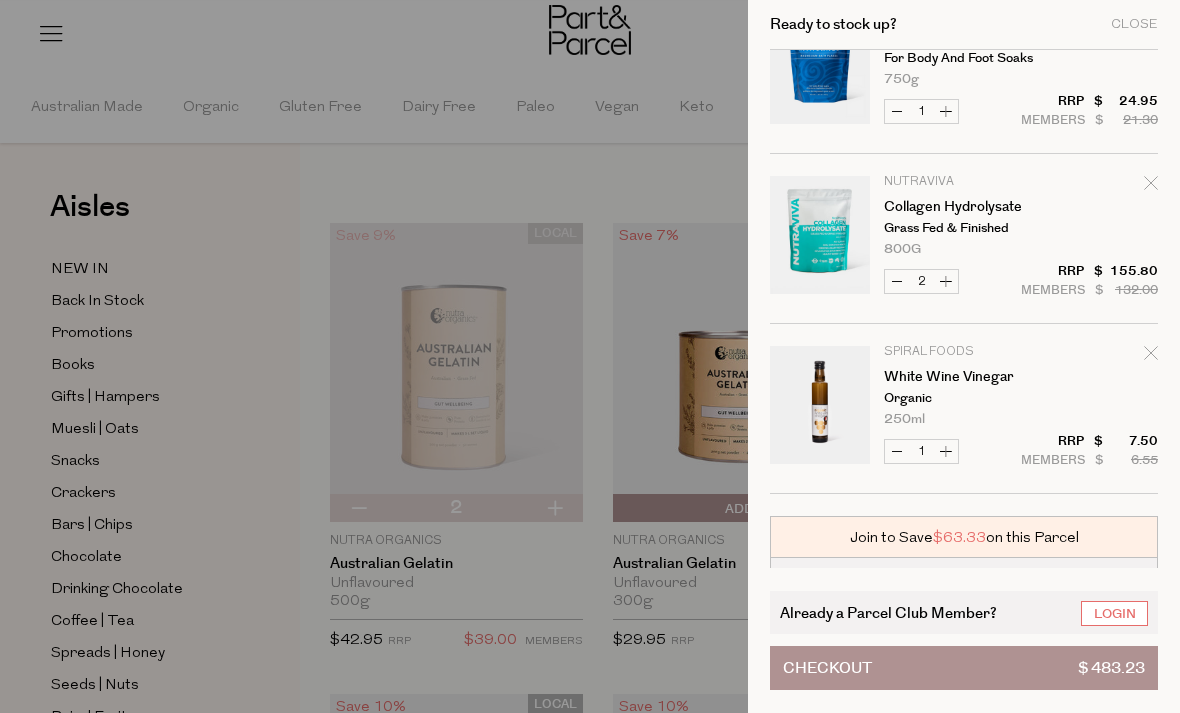 click on "Increase Collagen Hydrolysate" at bounding box center (946, 281) 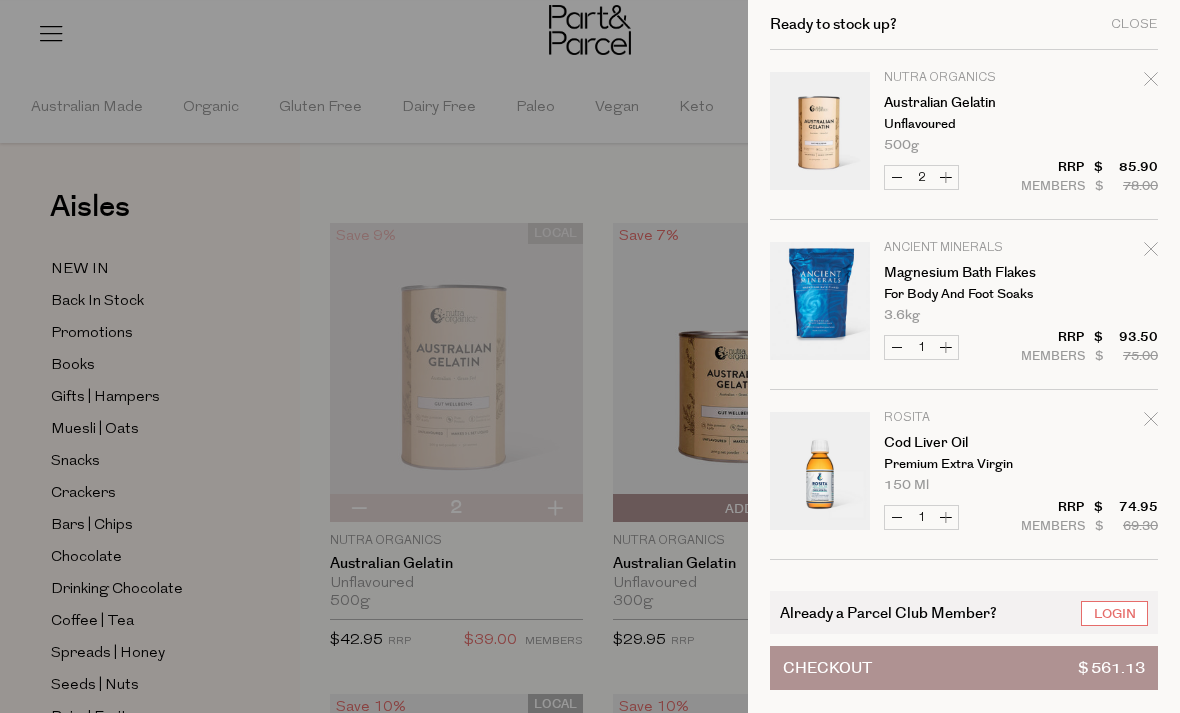 scroll, scrollTop: -2, scrollLeft: 0, axis: vertical 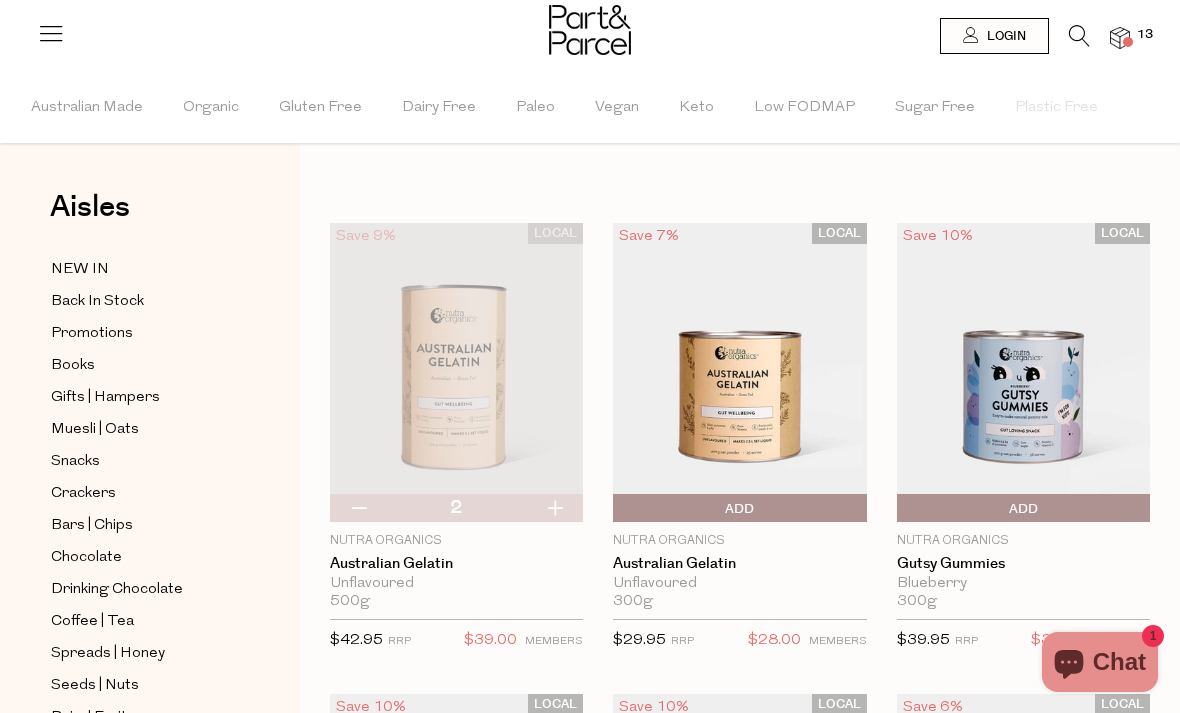click on "Bars | Chips" at bounding box center [92, 526] 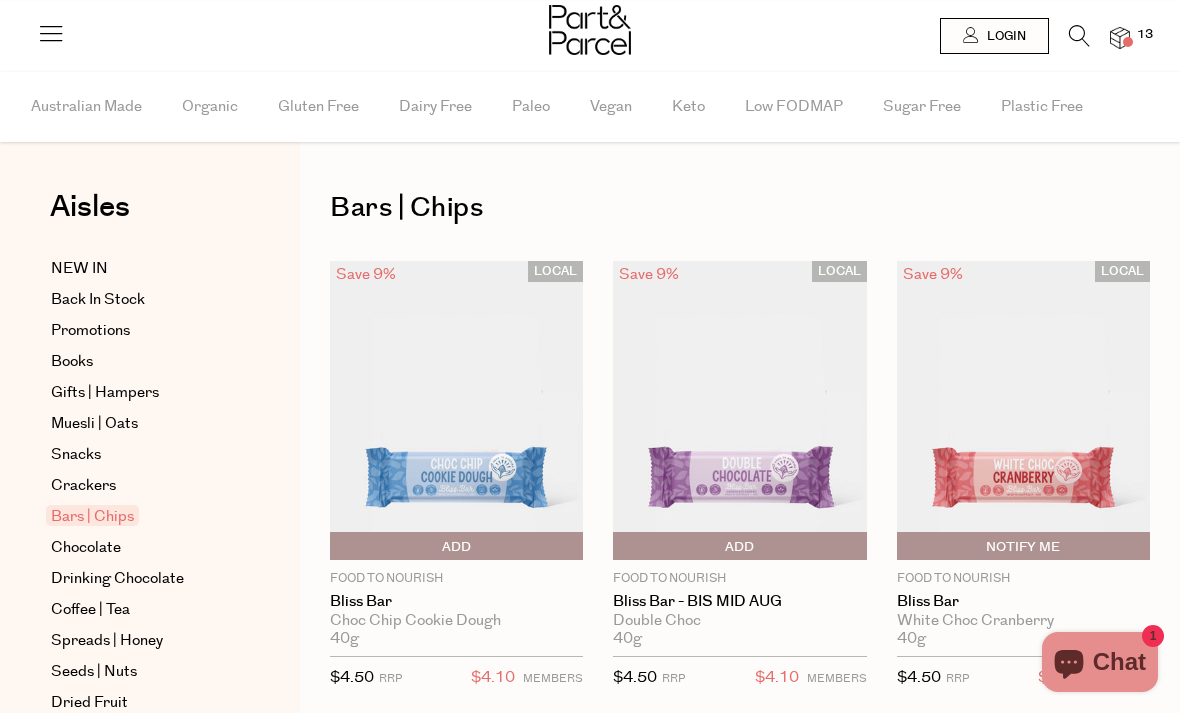 scroll, scrollTop: 0, scrollLeft: 0, axis: both 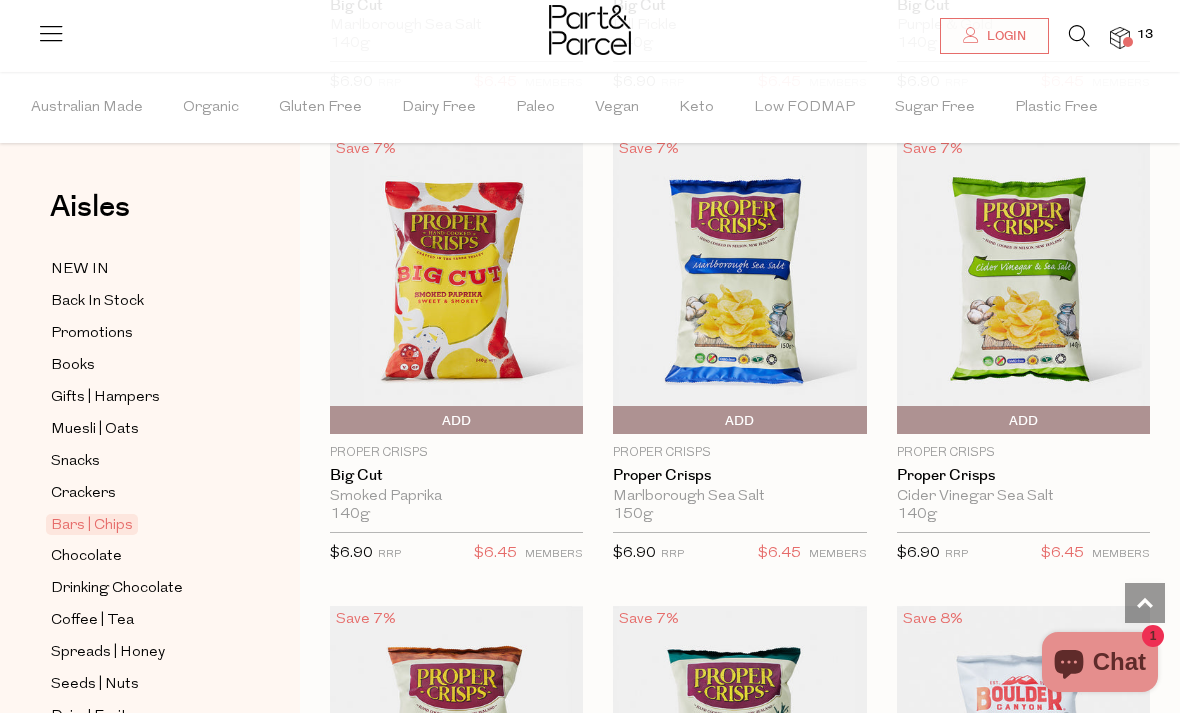 click at bounding box center (1023, 285) 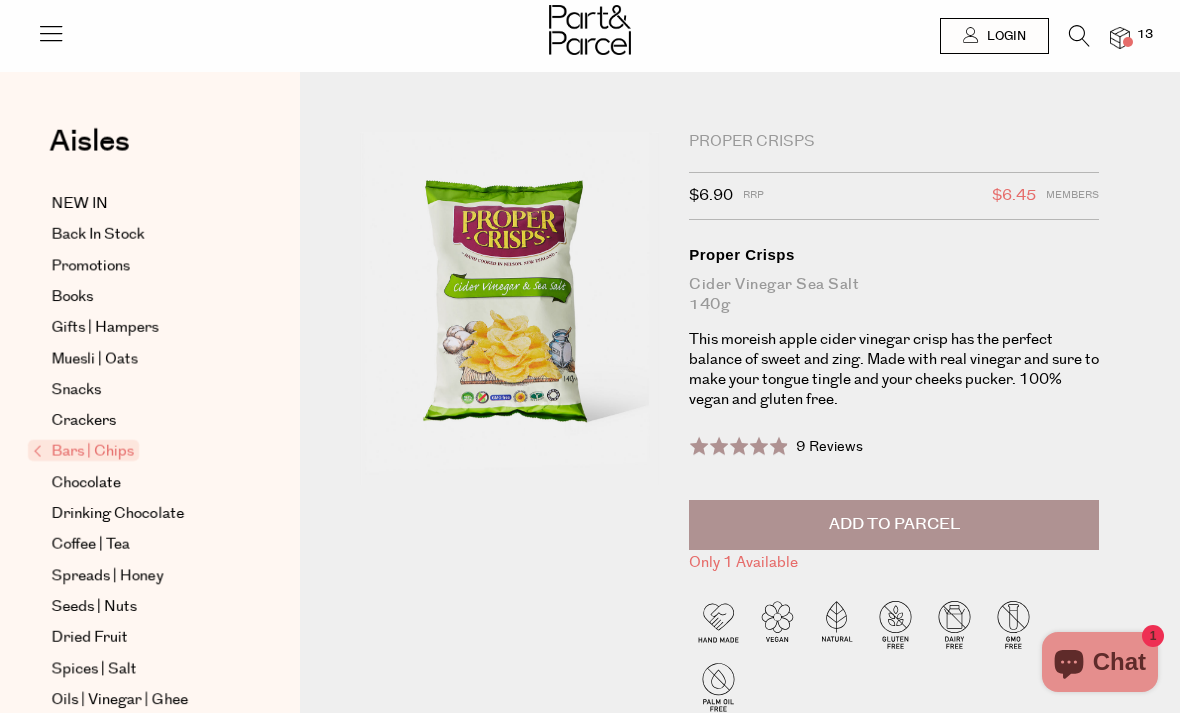 scroll, scrollTop: 0, scrollLeft: 0, axis: both 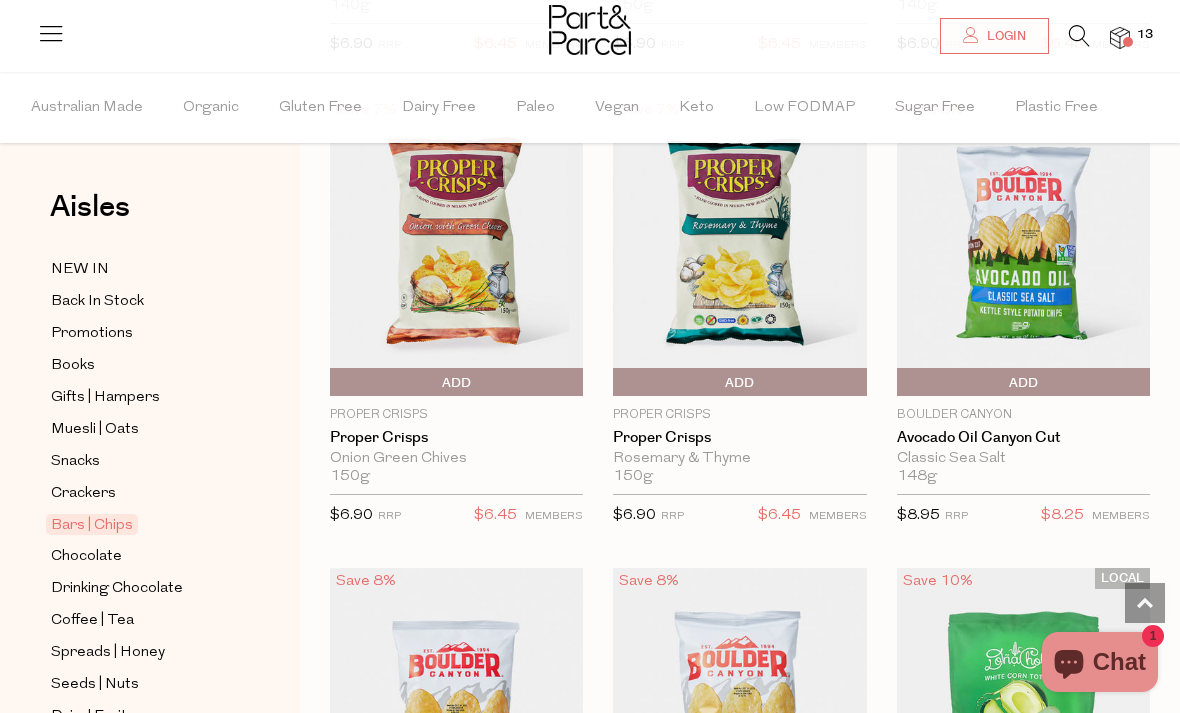click on "Add To Parcel" at bounding box center (1023, 383) 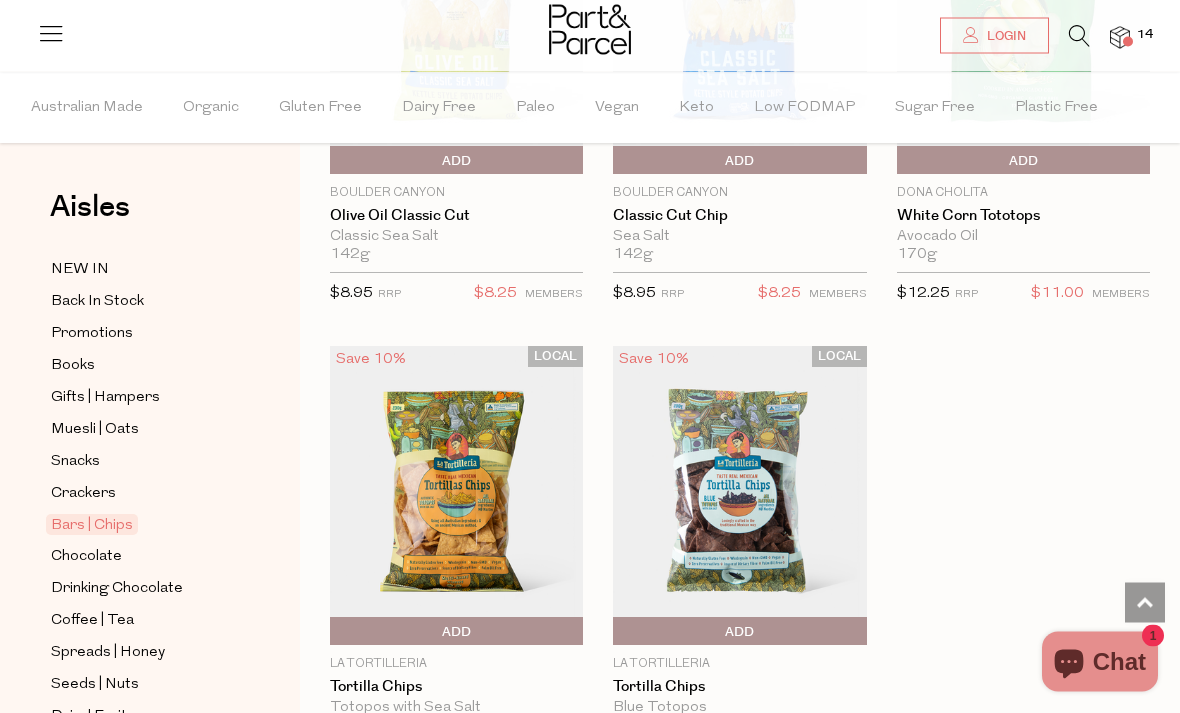scroll, scrollTop: 10748, scrollLeft: 0, axis: vertical 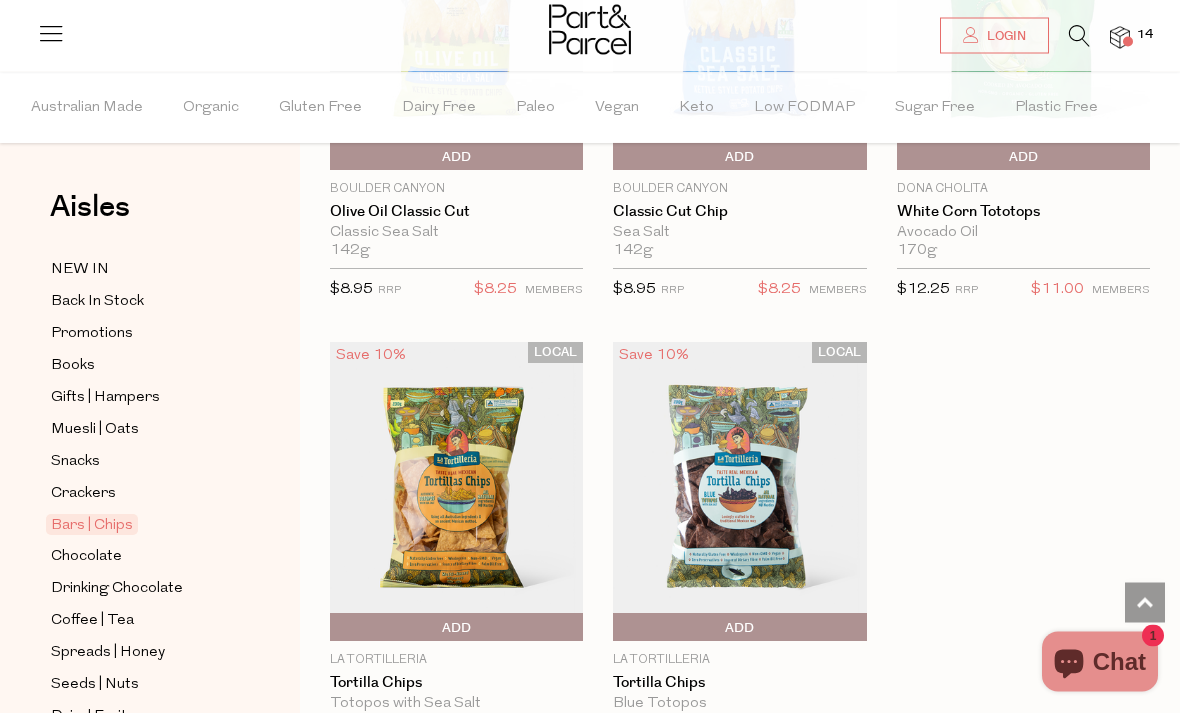 click on "NEW IN" at bounding box center (80, 270) 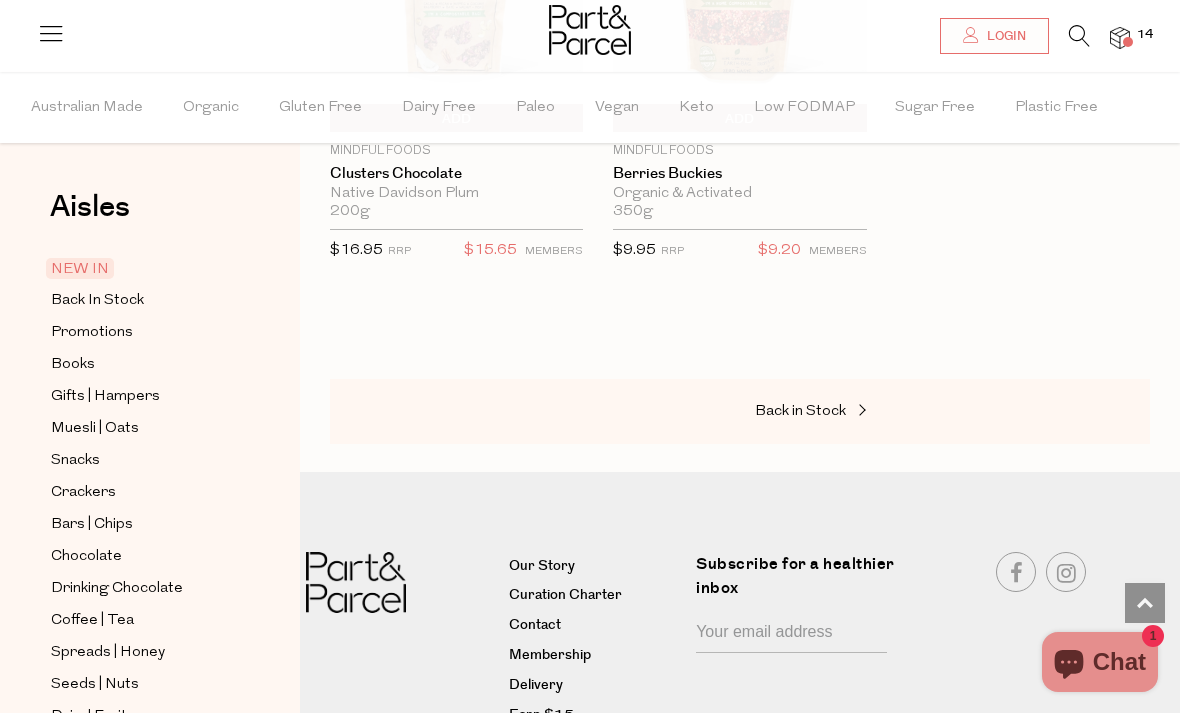 scroll, scrollTop: 4194, scrollLeft: 0, axis: vertical 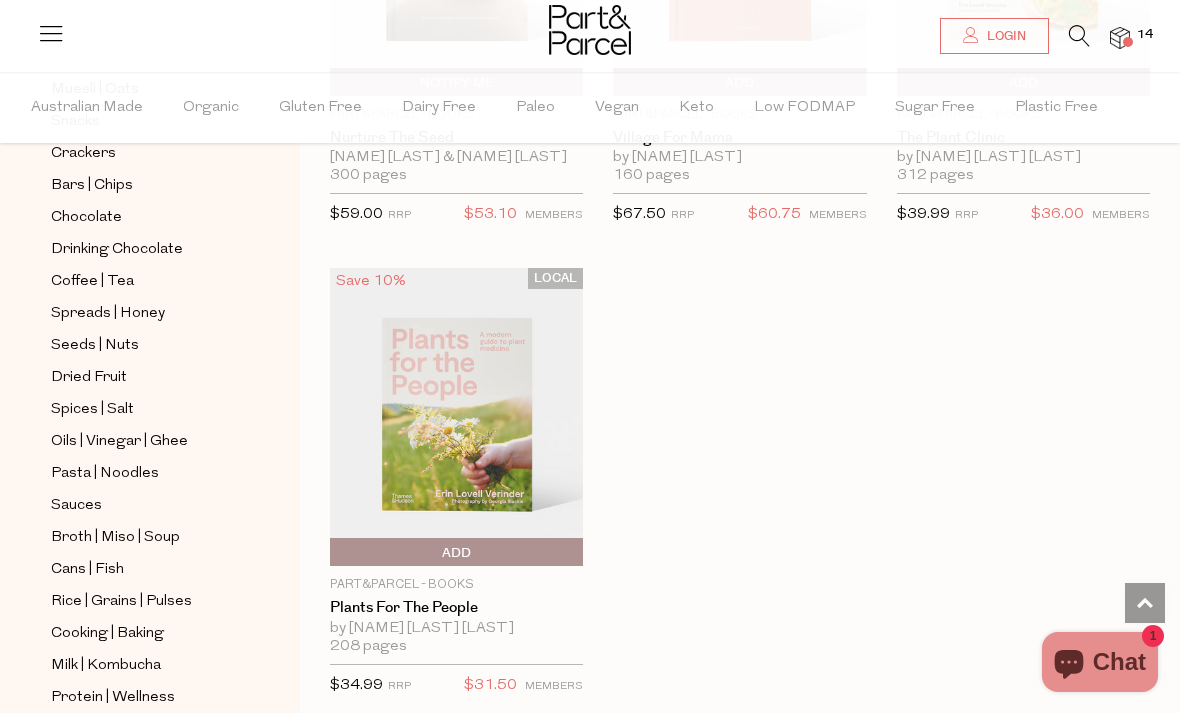 click on "Dried Fruit" at bounding box center (89, 378) 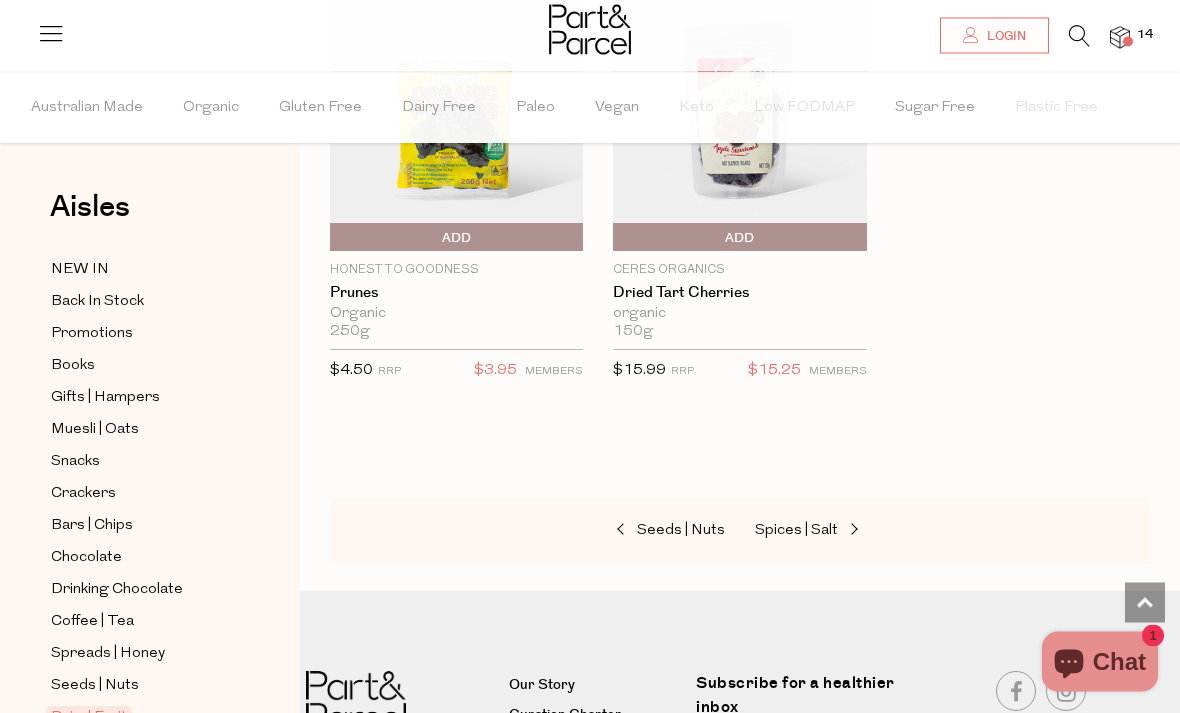 scroll, scrollTop: 1722, scrollLeft: 0, axis: vertical 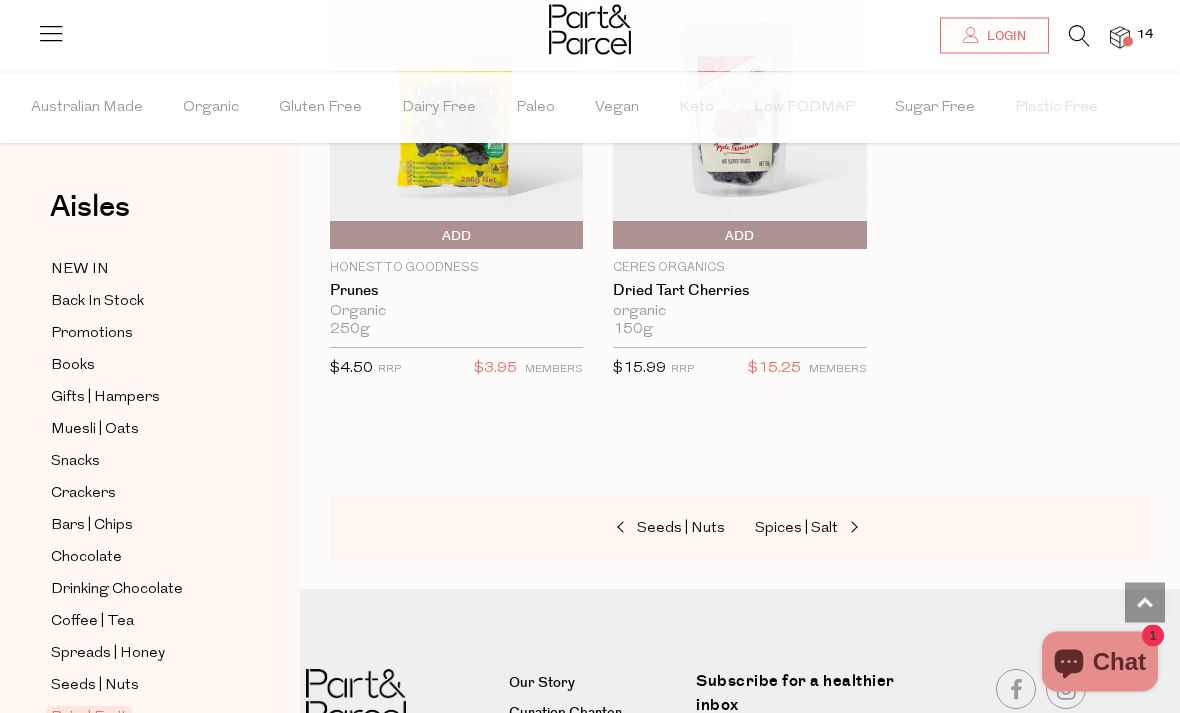 click at bounding box center (1120, 38) 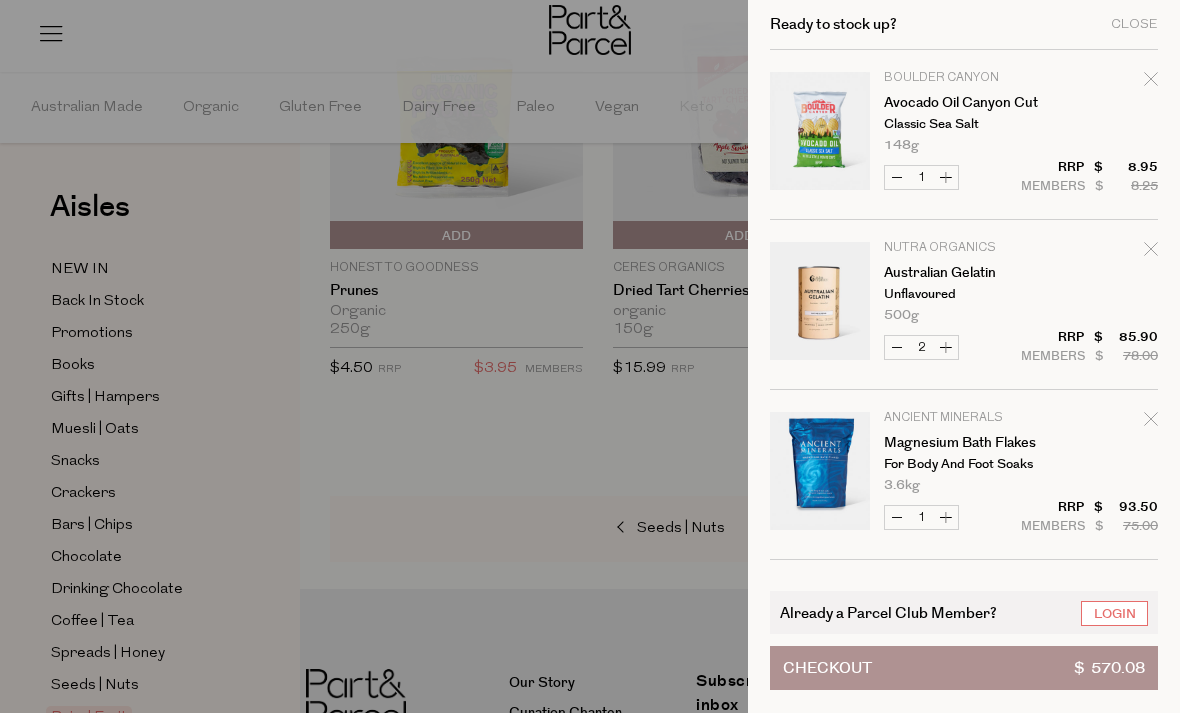 click on "Login" at bounding box center [1114, 613] 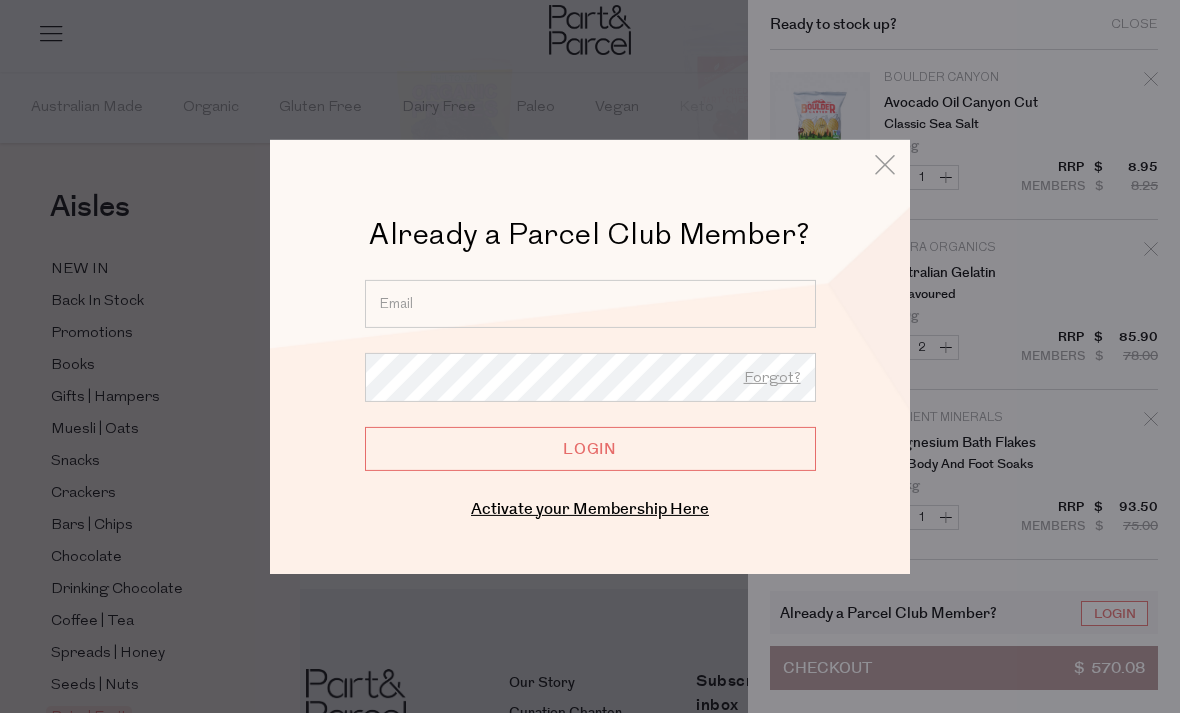 click at bounding box center (590, 303) 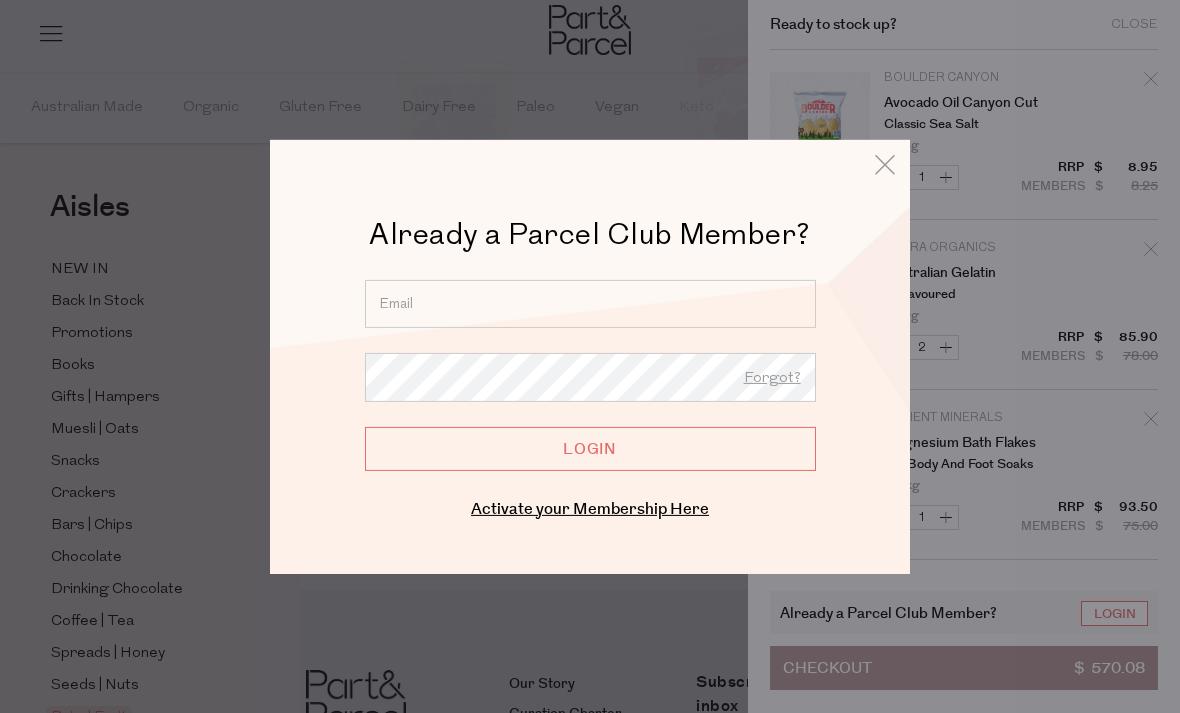 type on "phoebe.stoneman@hotmail.com" 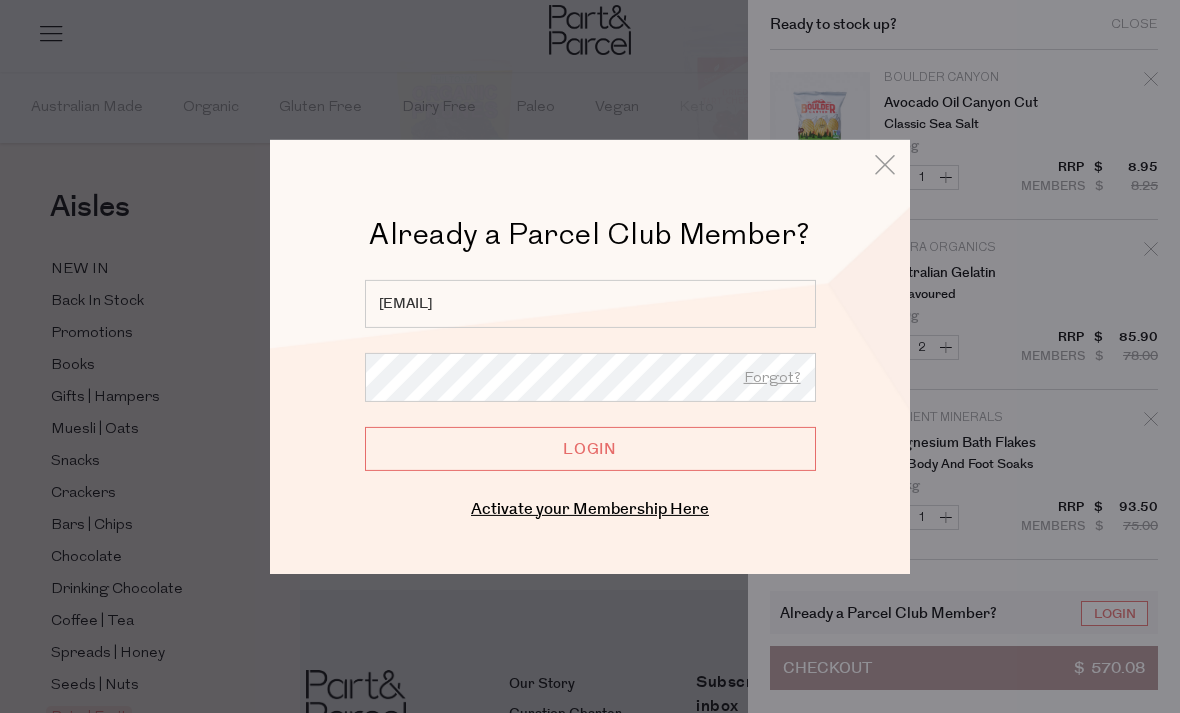 click on "Login" at bounding box center (590, 448) 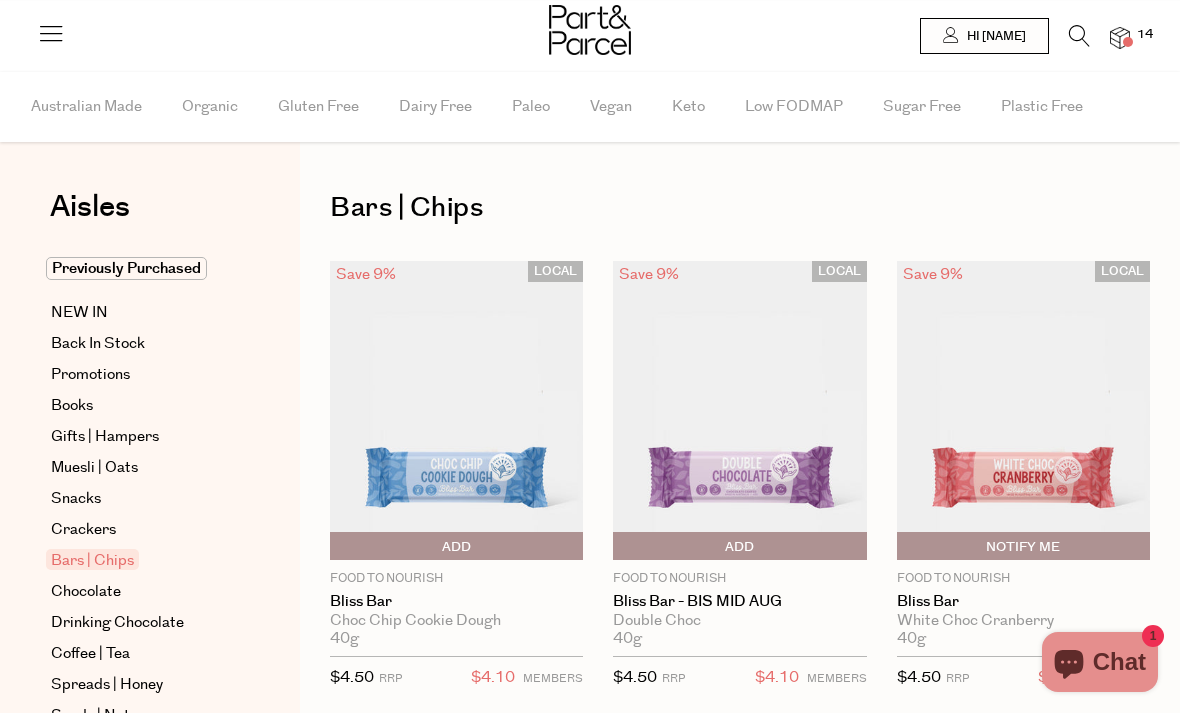 scroll, scrollTop: 0, scrollLeft: 0, axis: both 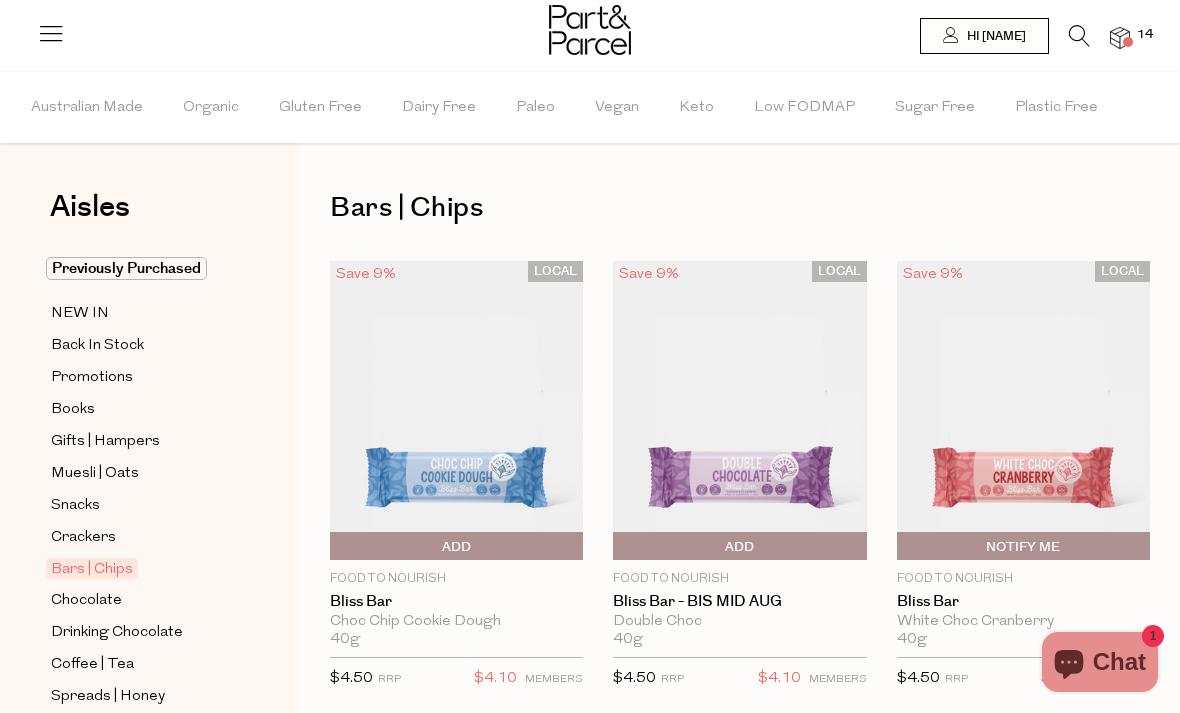 click at bounding box center (1120, 38) 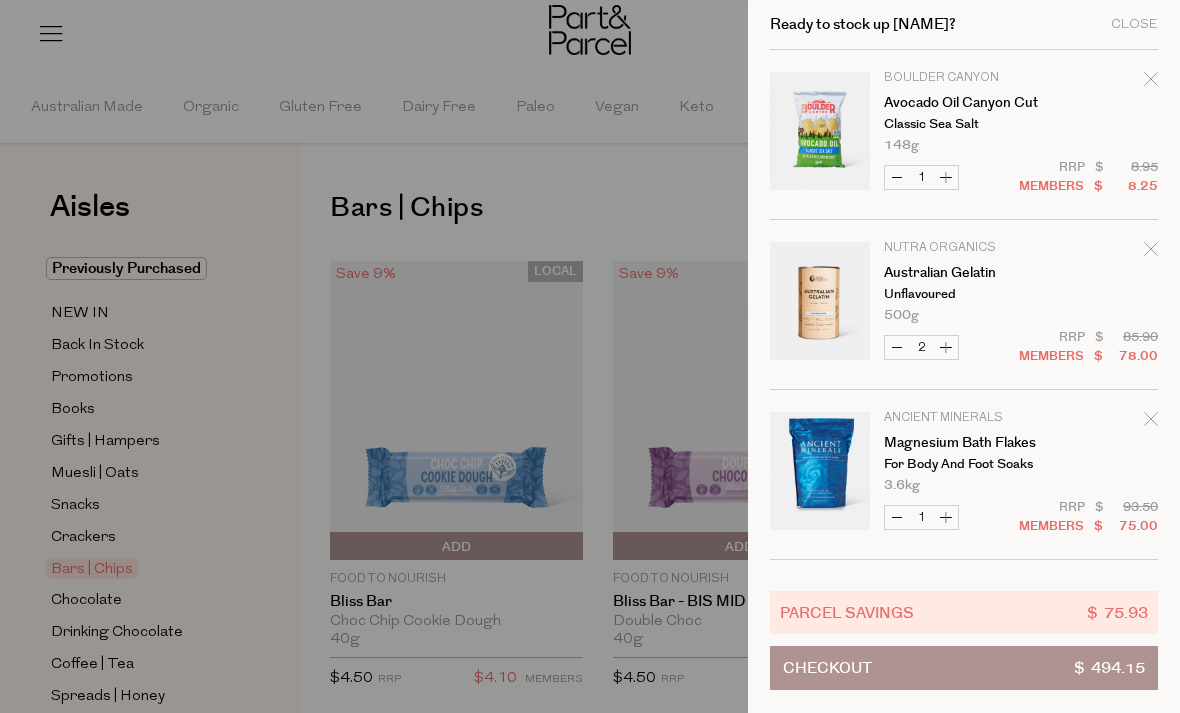 click 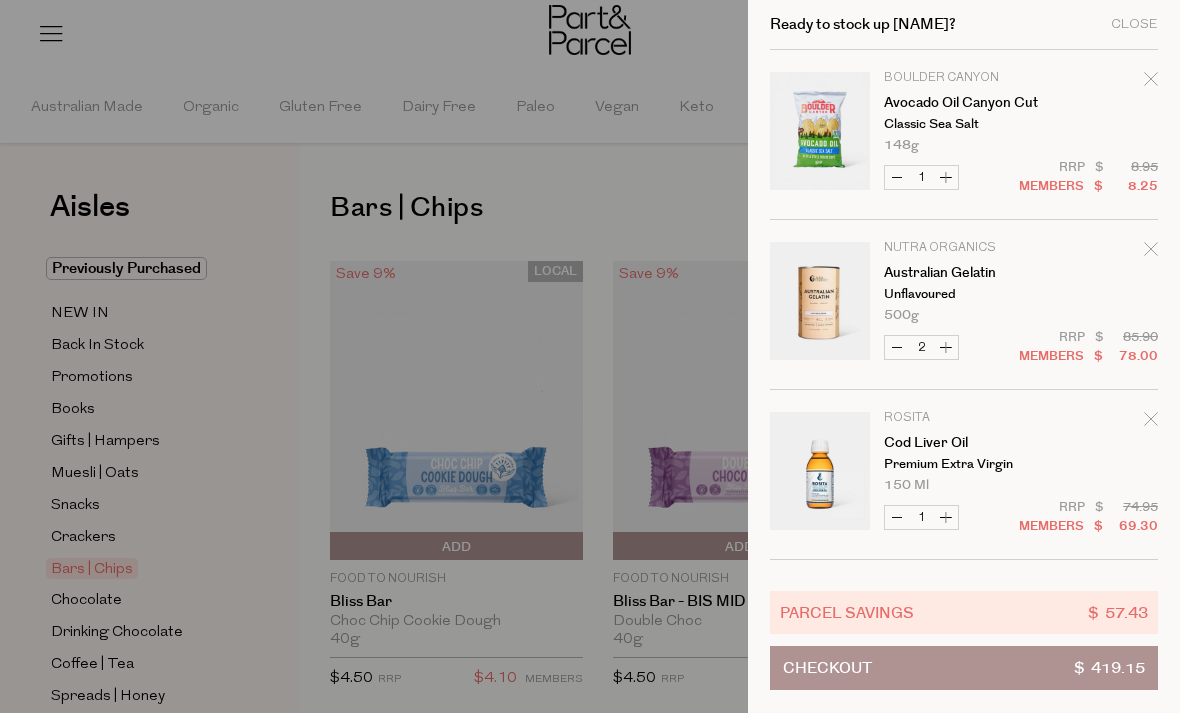 click on "Increase Avocado Oil Canyon Cut" at bounding box center (946, 177) 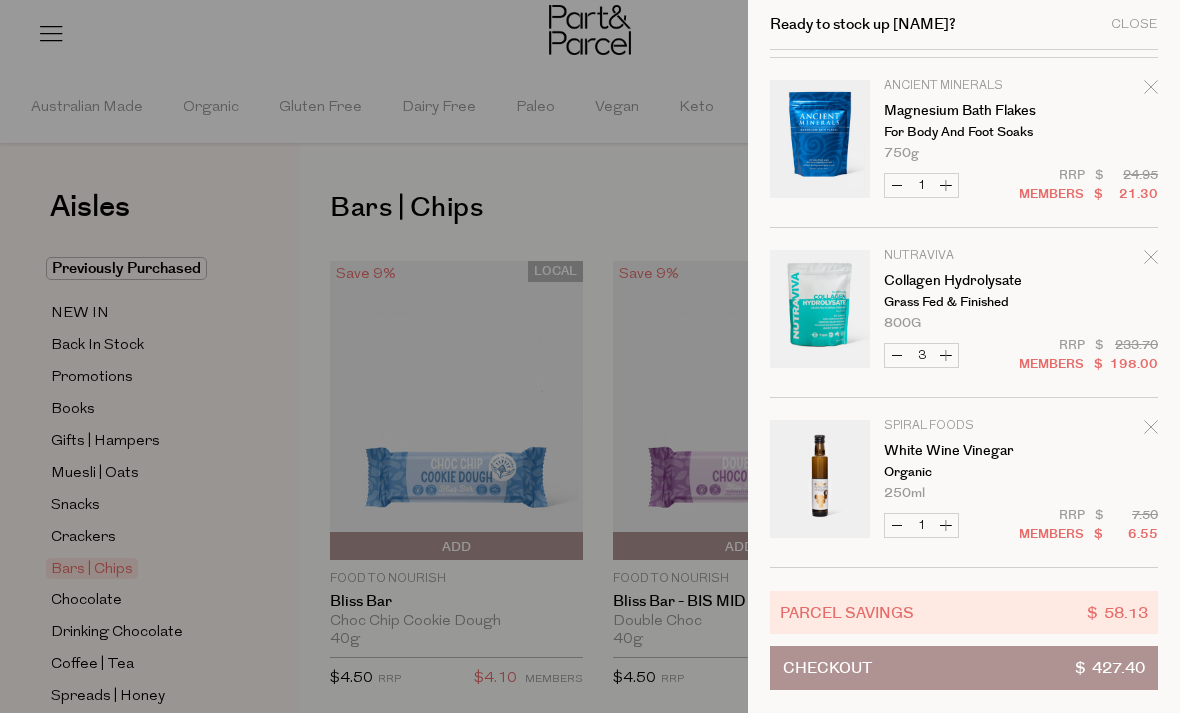 scroll, scrollTop: 1012, scrollLeft: 0, axis: vertical 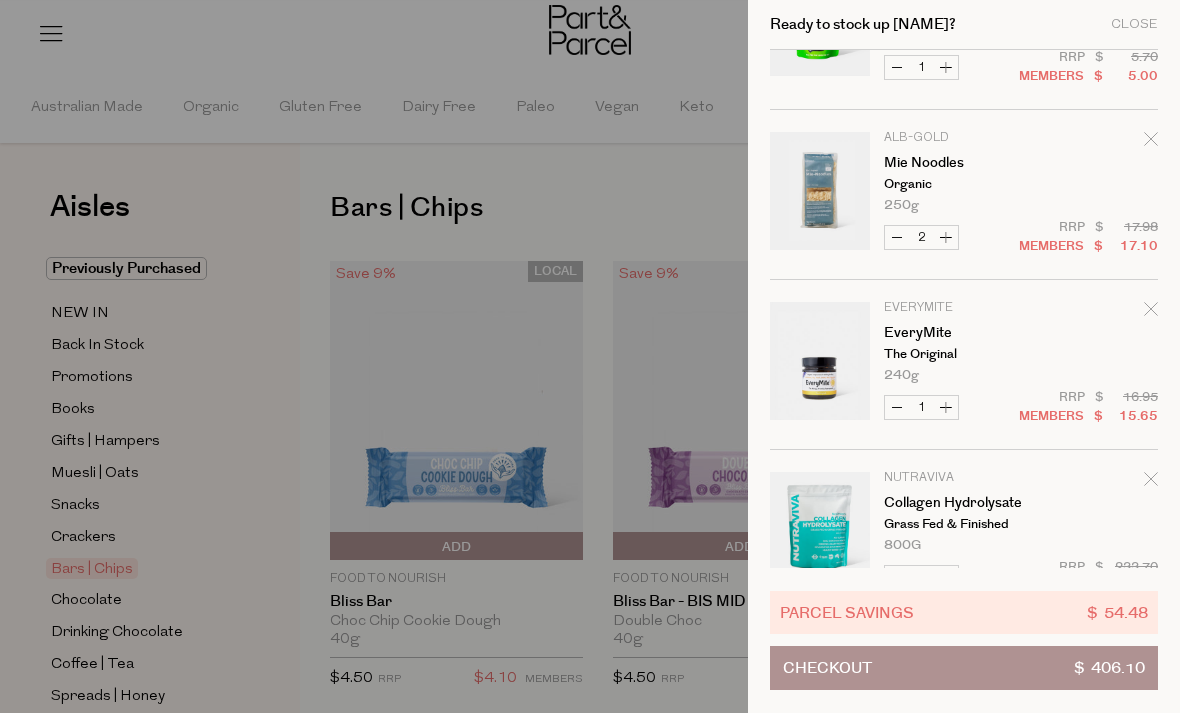 click on "Decrease Mie Noodles" at bounding box center (897, 237) 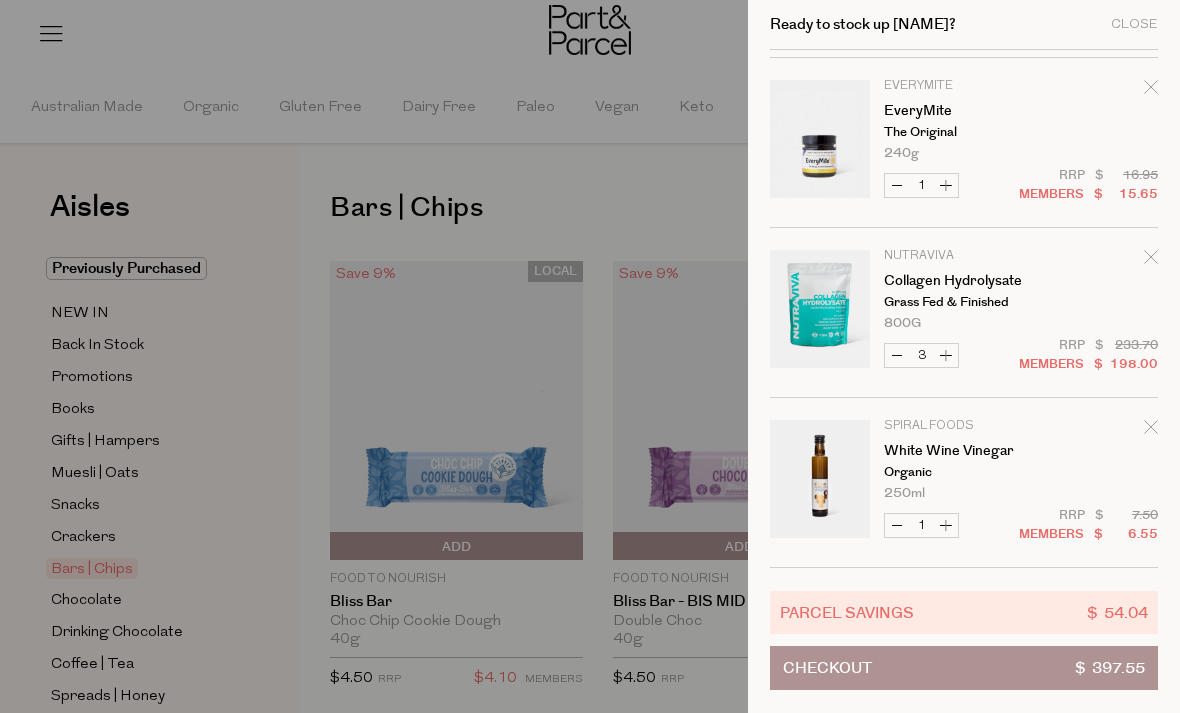 scroll, scrollTop: 842, scrollLeft: 0, axis: vertical 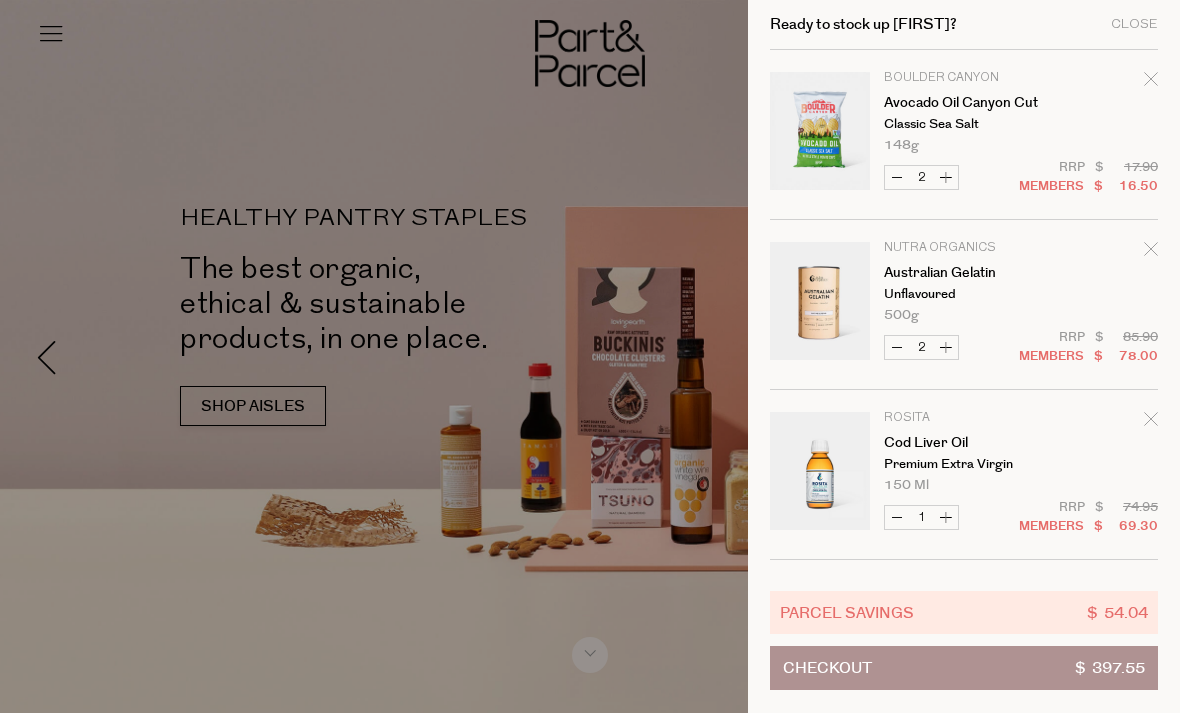 click on "Checkout $ 397.55" at bounding box center (964, 668) 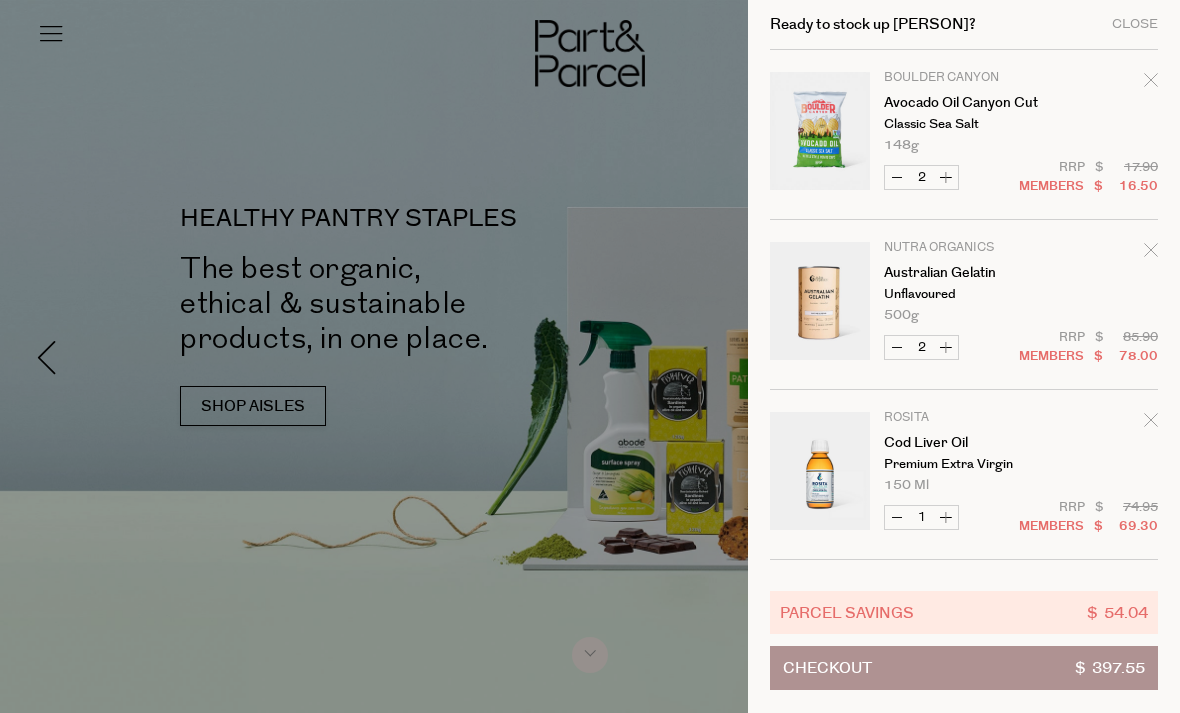 scroll, scrollTop: 0, scrollLeft: 0, axis: both 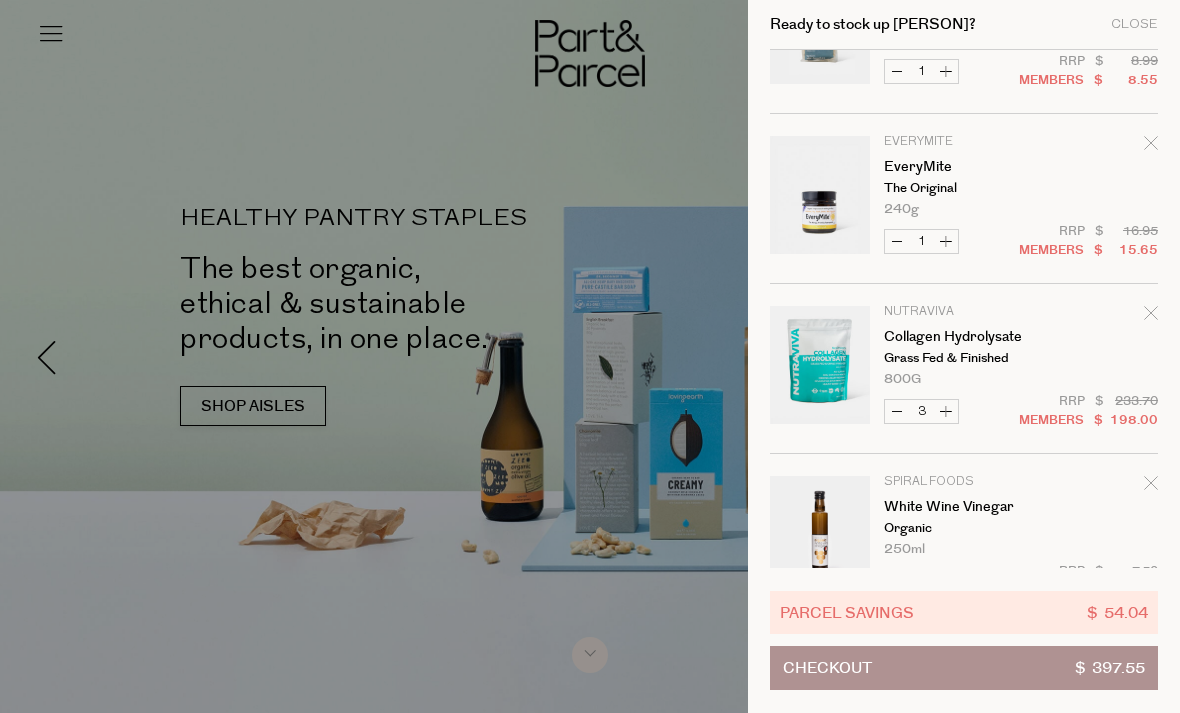 click on "Decrease Collagen Hydrolysate" at bounding box center [897, 411] 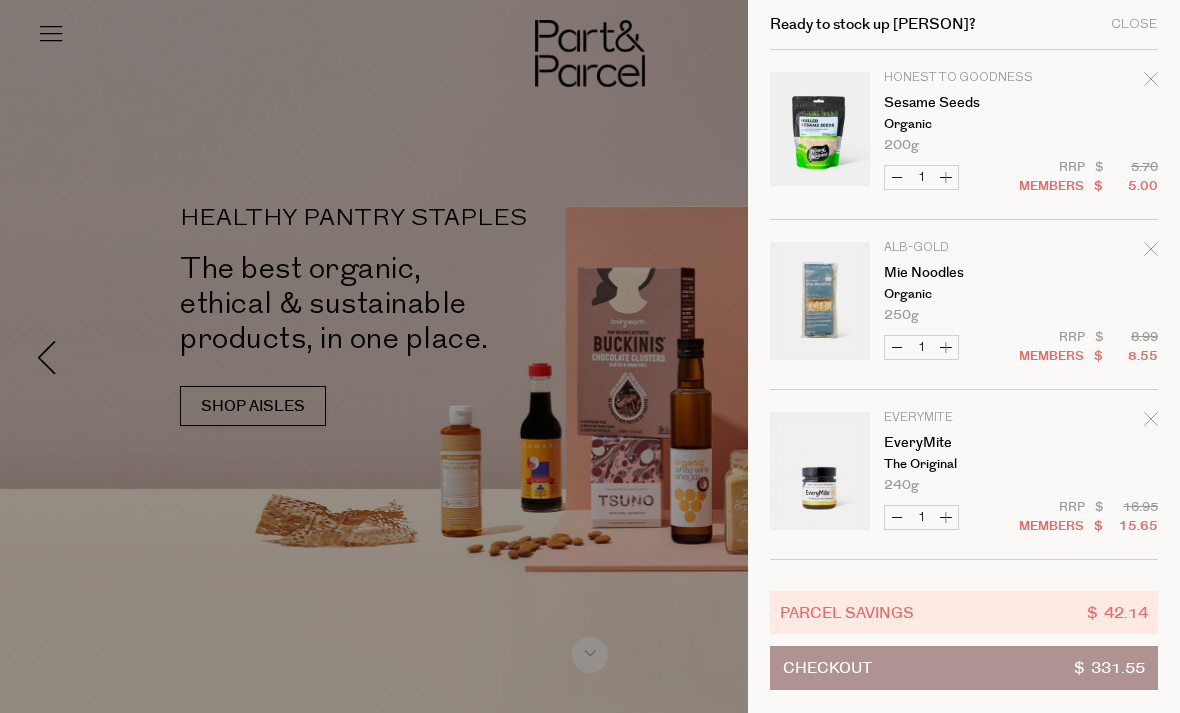 click on "Checkout $ 331.55" at bounding box center (964, 668) 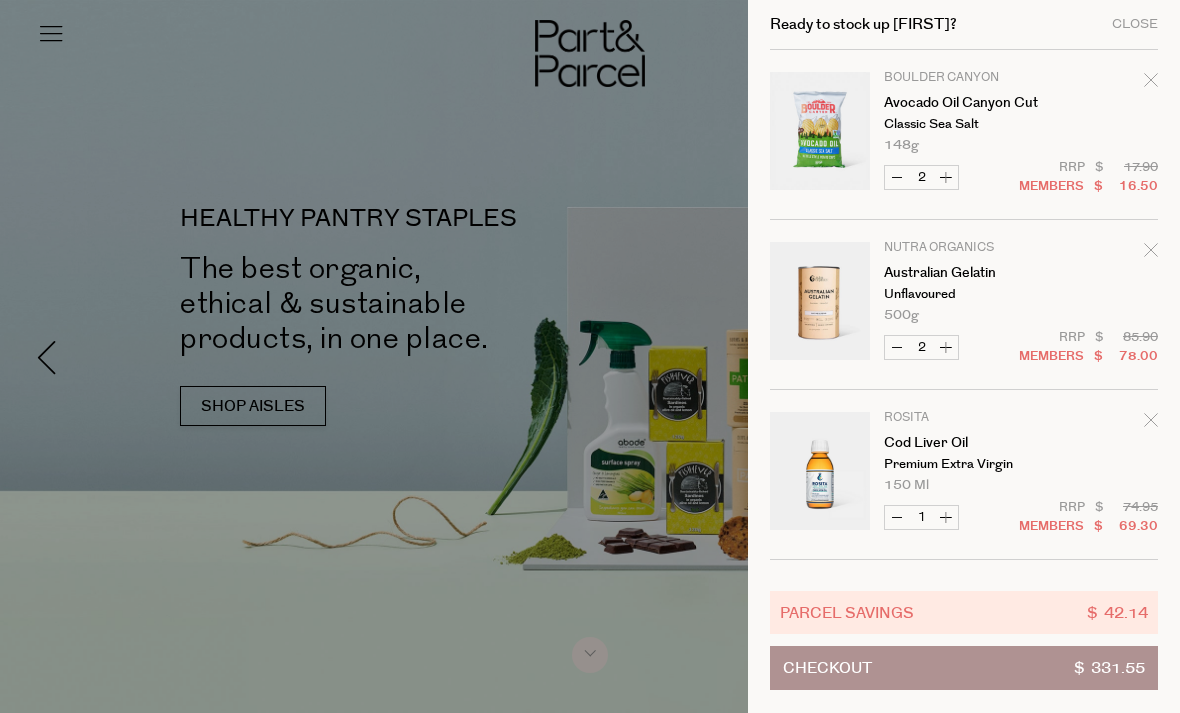 scroll, scrollTop: 0, scrollLeft: 0, axis: both 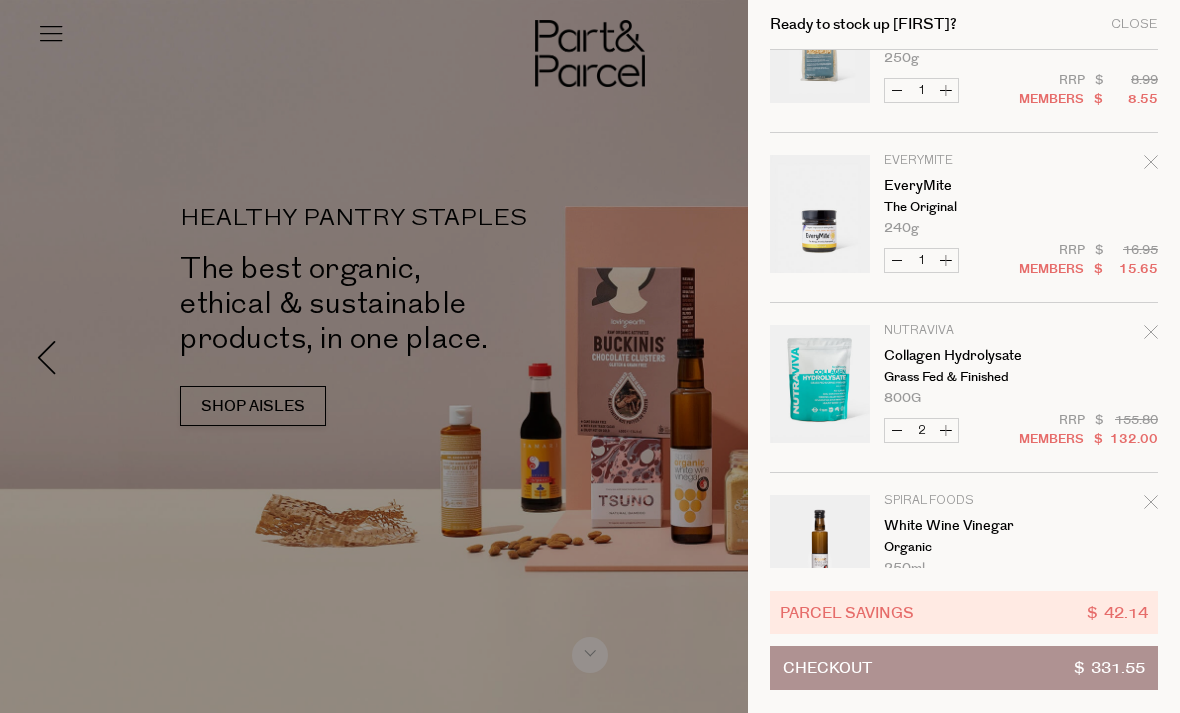 click on "Increase Collagen Hydrolysate" at bounding box center (946, 430) 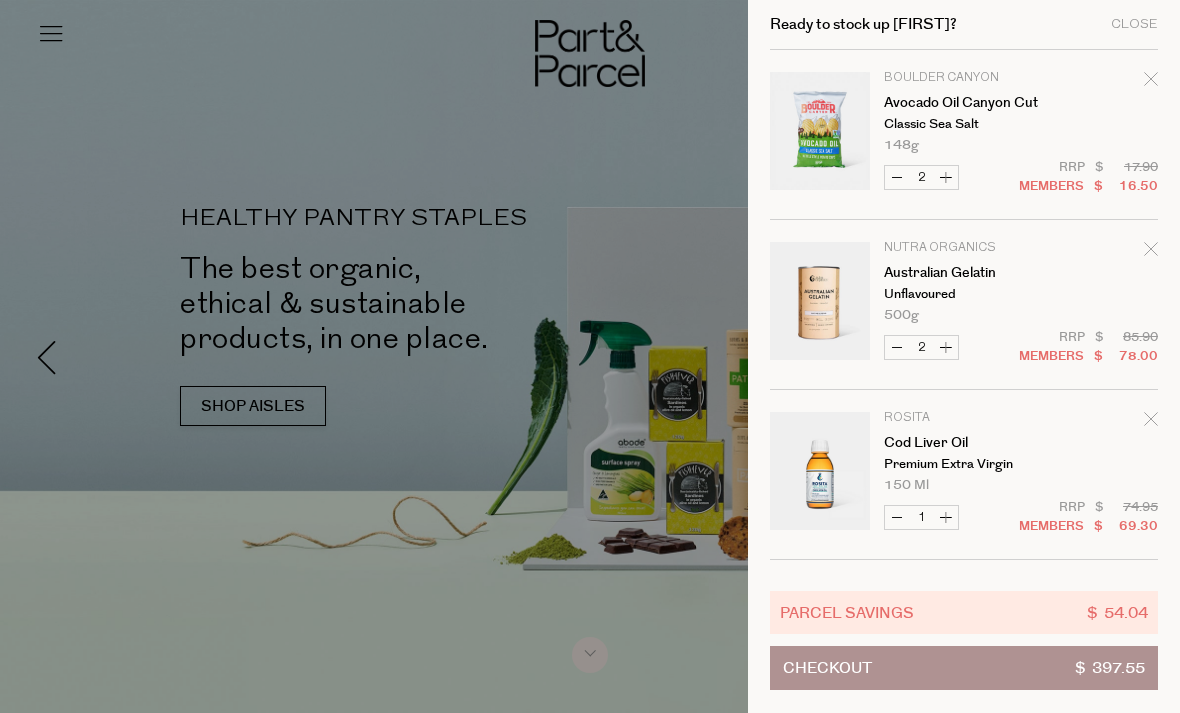 click on "Checkout $ 397.55" at bounding box center [964, 668] 